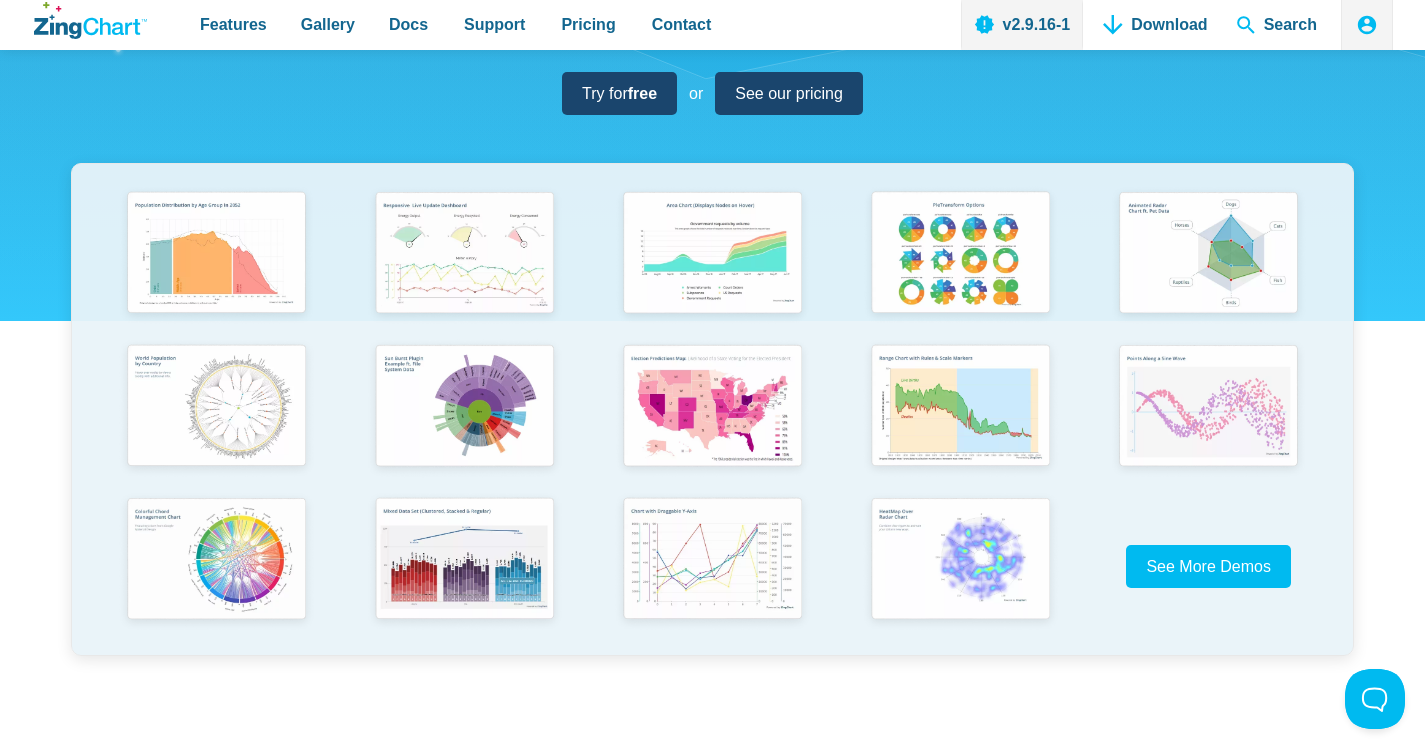 scroll, scrollTop: 500, scrollLeft: 0, axis: vertical 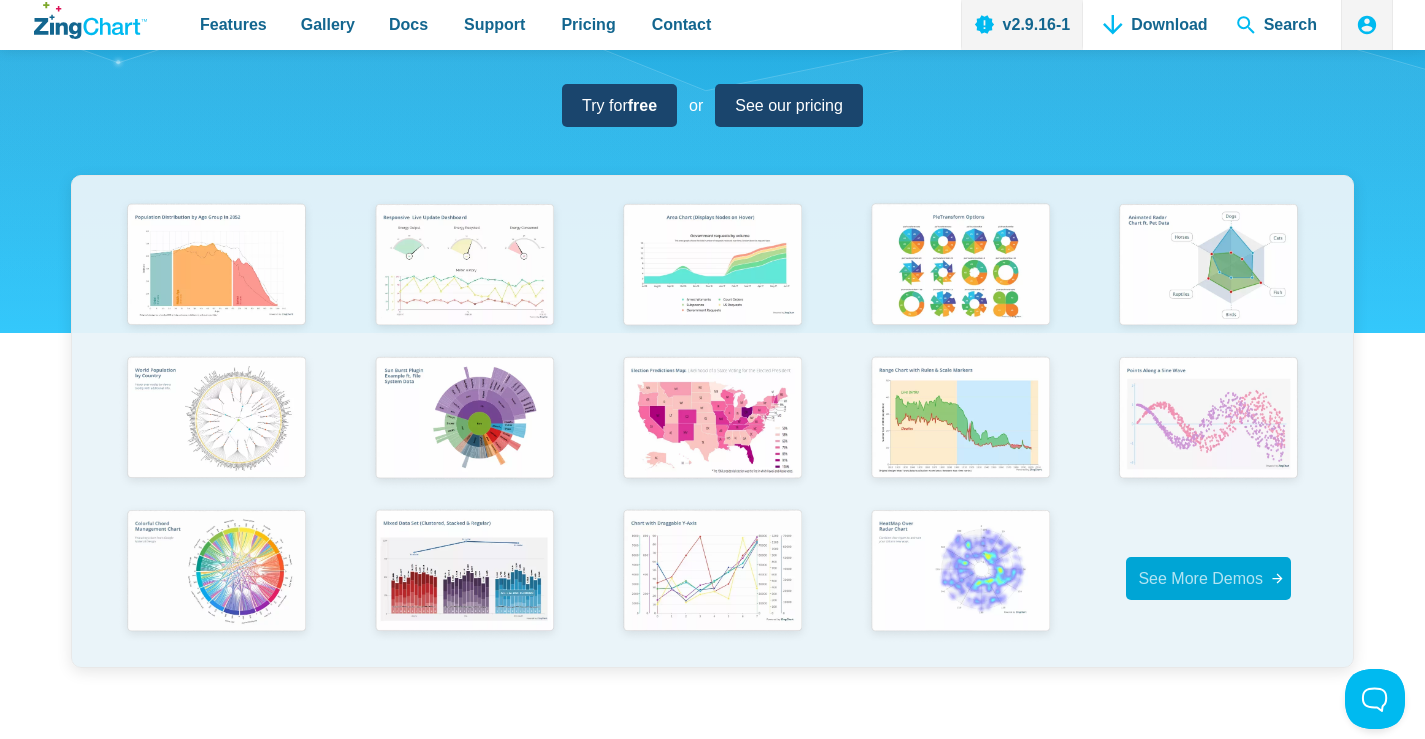 click on "See More Demos" at bounding box center [1208, 578] 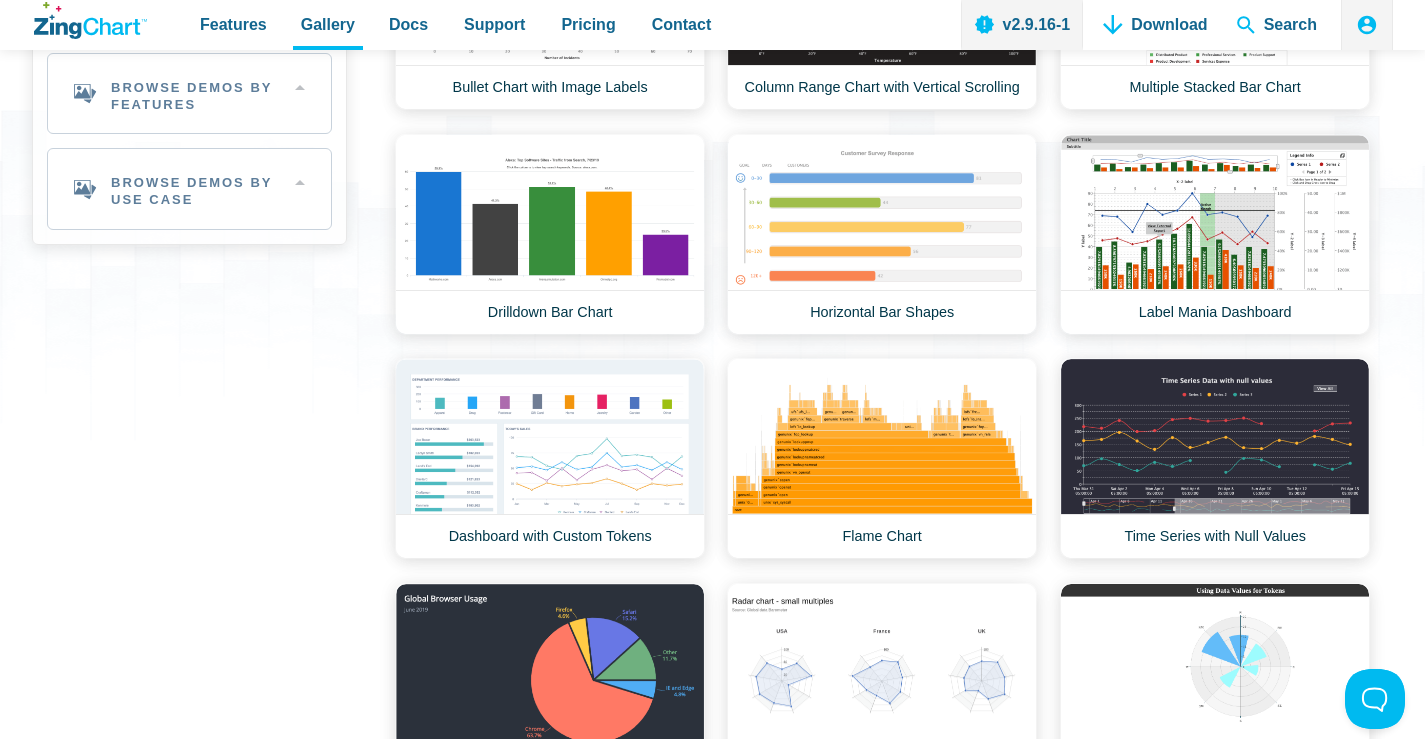 scroll, scrollTop: 0, scrollLeft: 0, axis: both 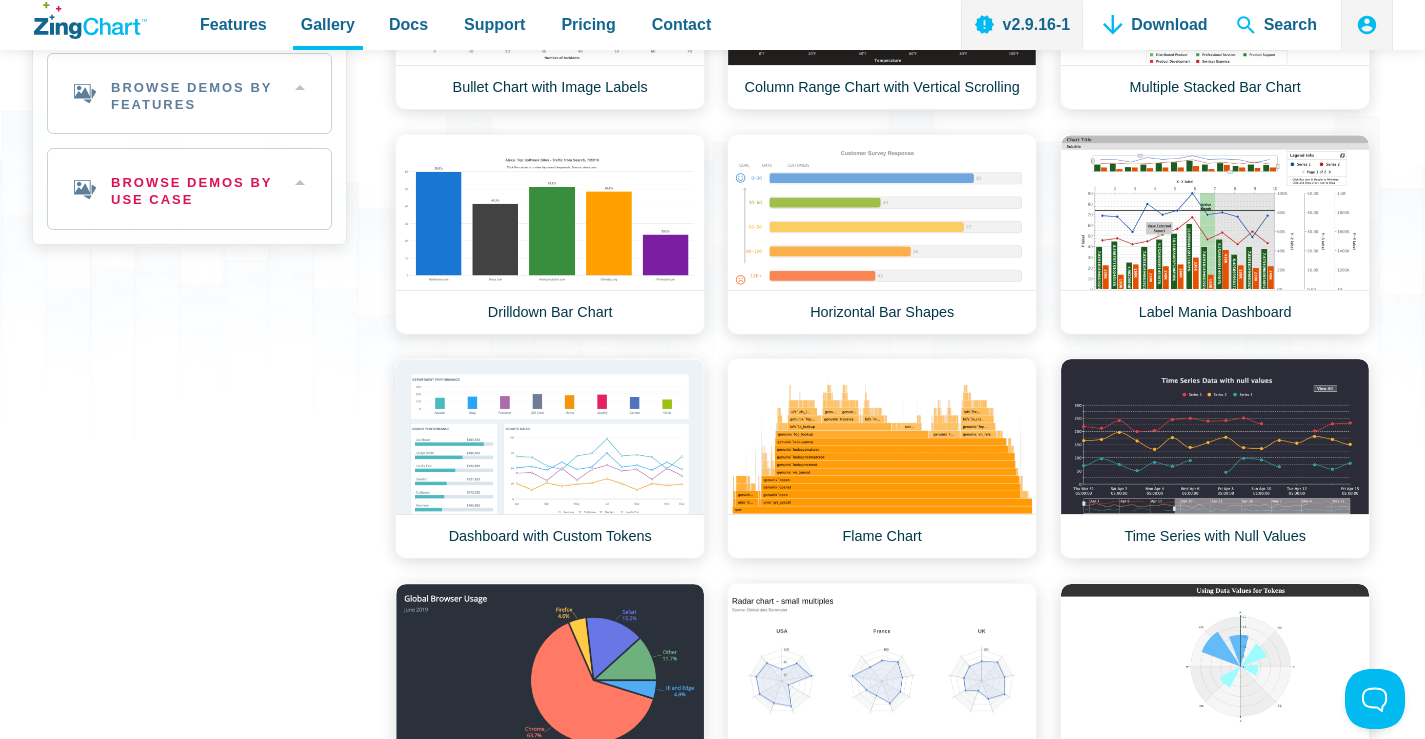 click on "Browse Demos By Use Case" at bounding box center [189, 189] 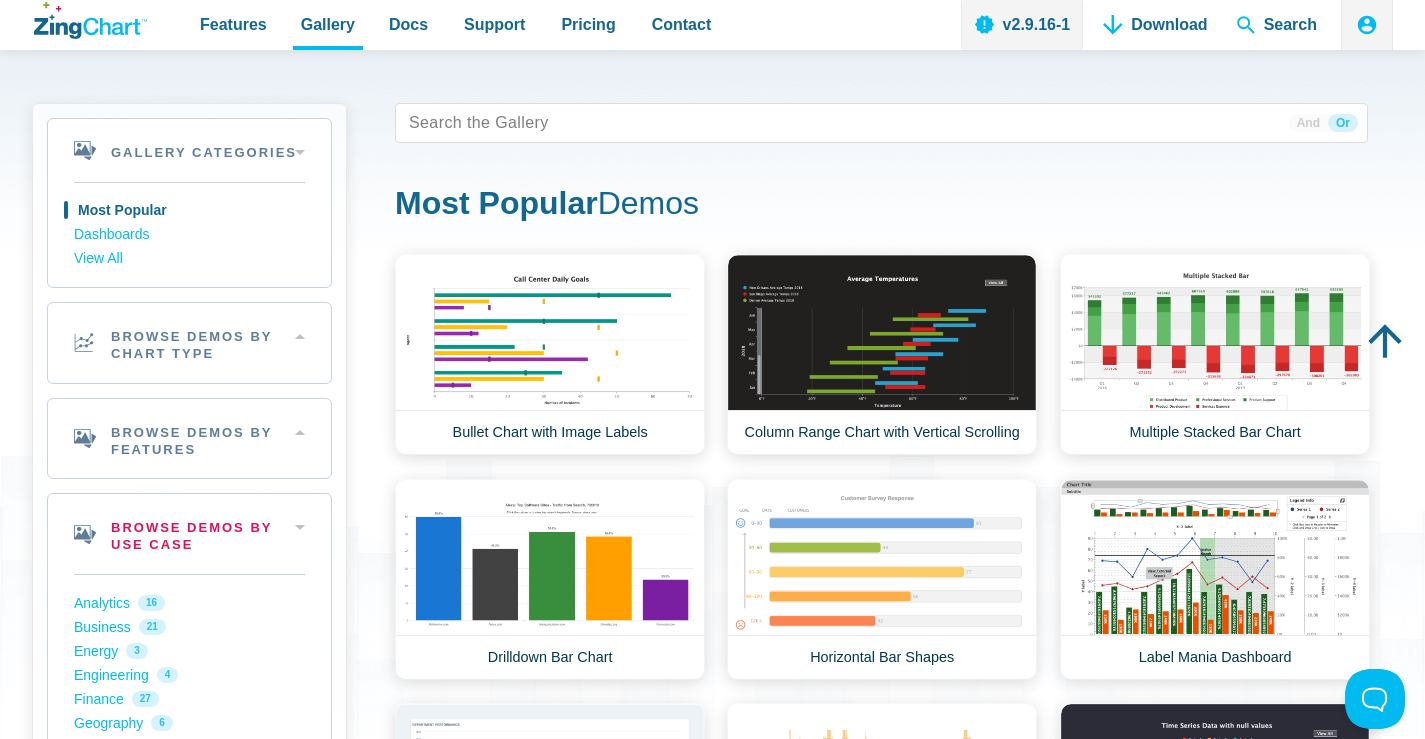 scroll, scrollTop: 100, scrollLeft: 0, axis: vertical 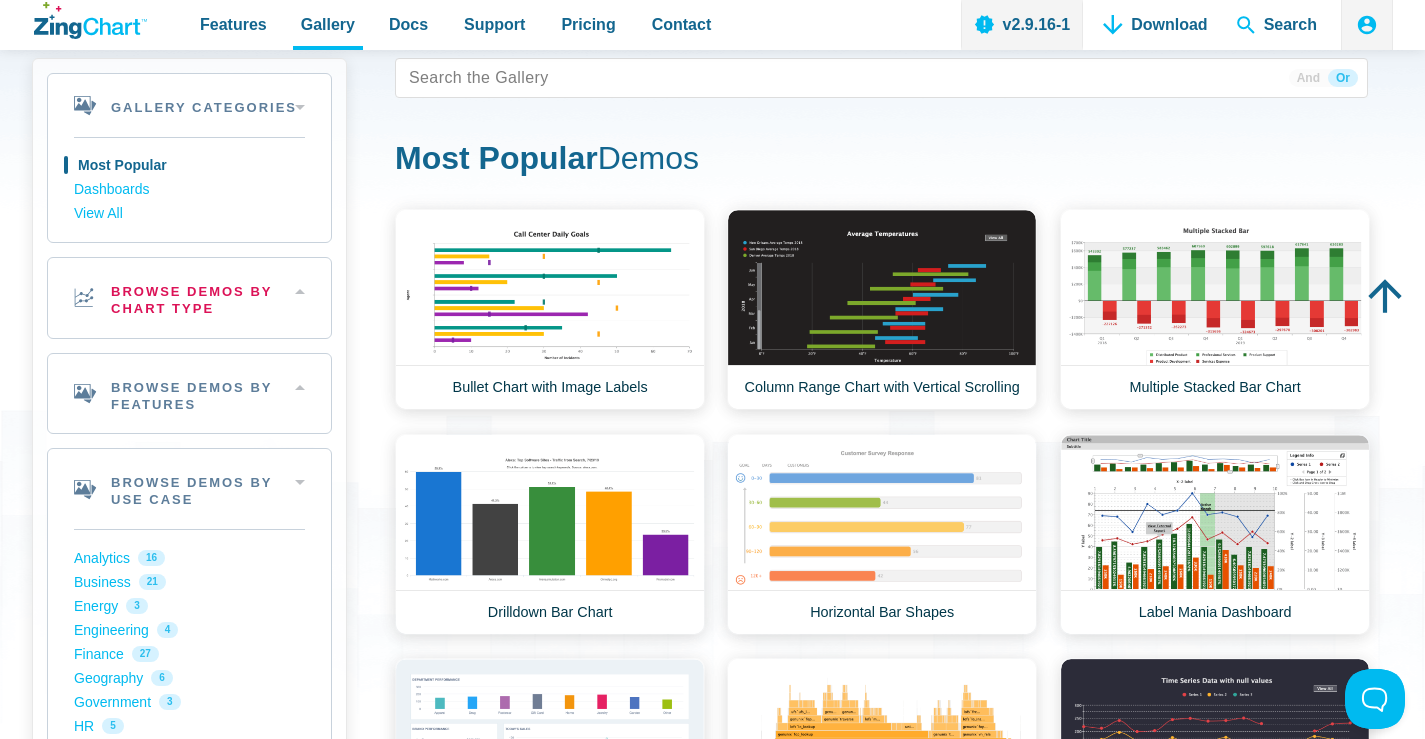 click on "Browse Demos By Chart Type" at bounding box center (189, 298) 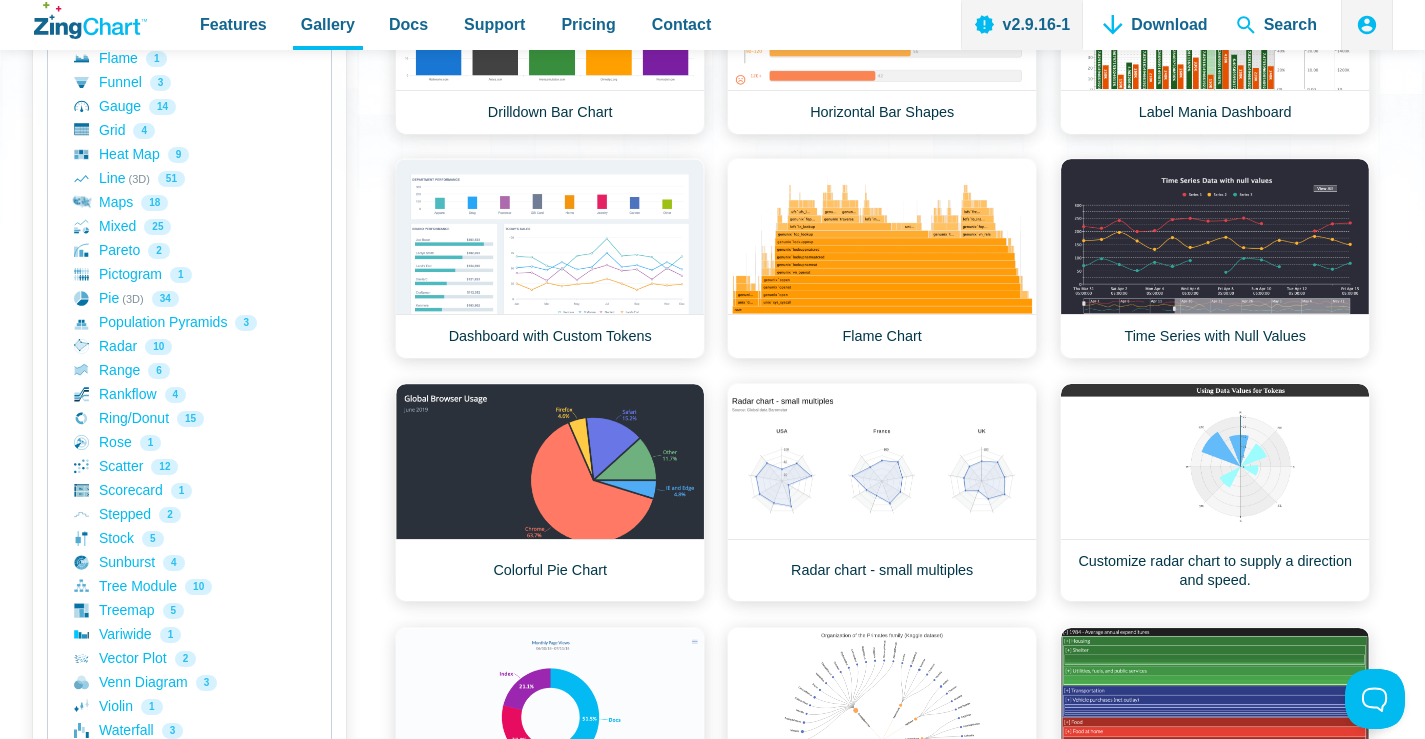 scroll, scrollTop: 800, scrollLeft: 0, axis: vertical 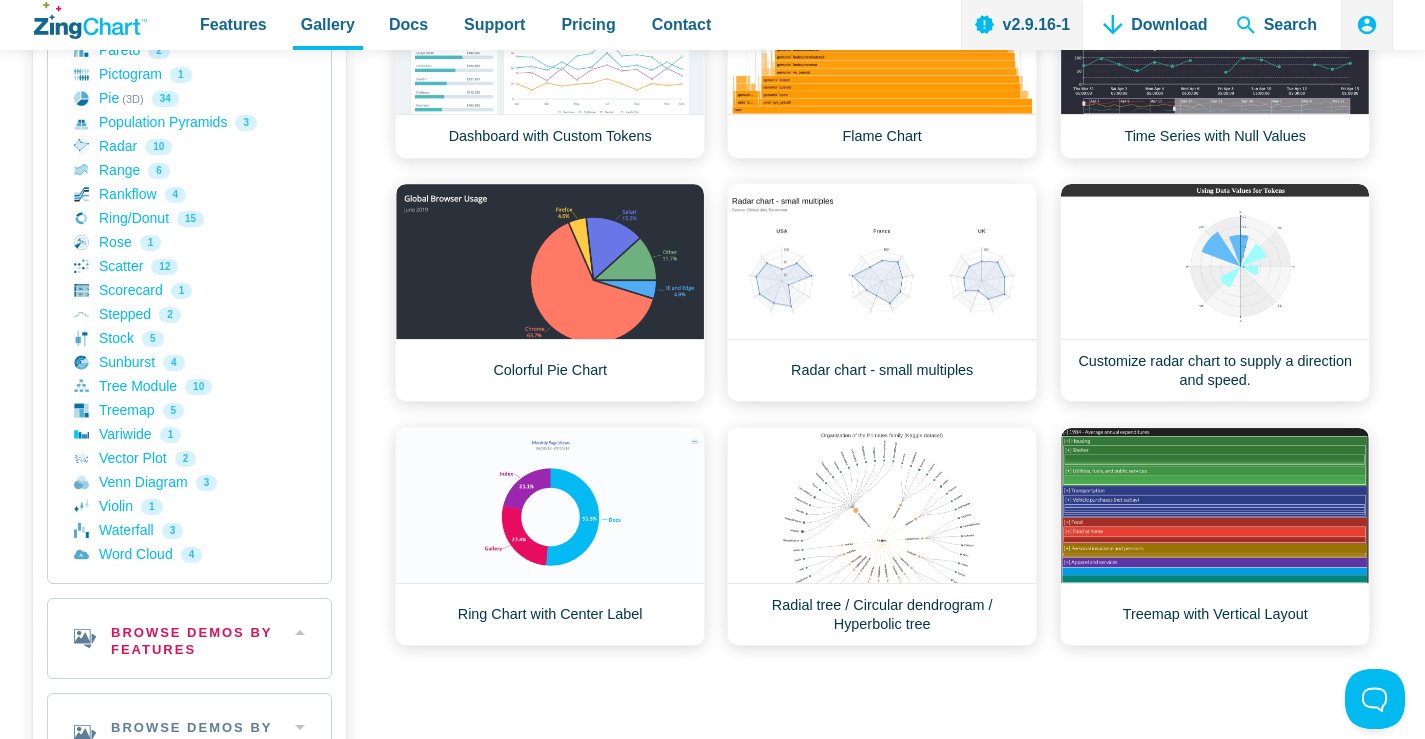 click on "Browse Demos By Features" at bounding box center [189, 639] 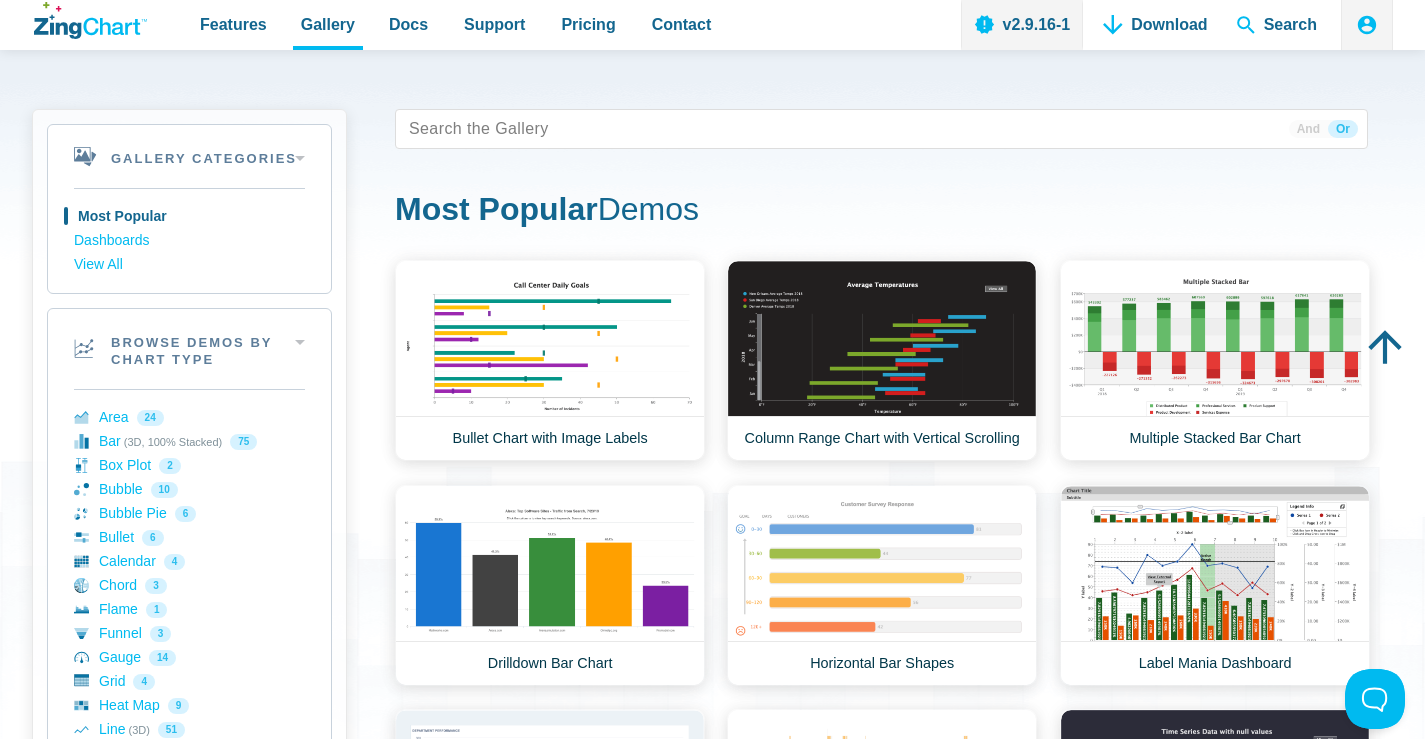 scroll, scrollTop: 0, scrollLeft: 0, axis: both 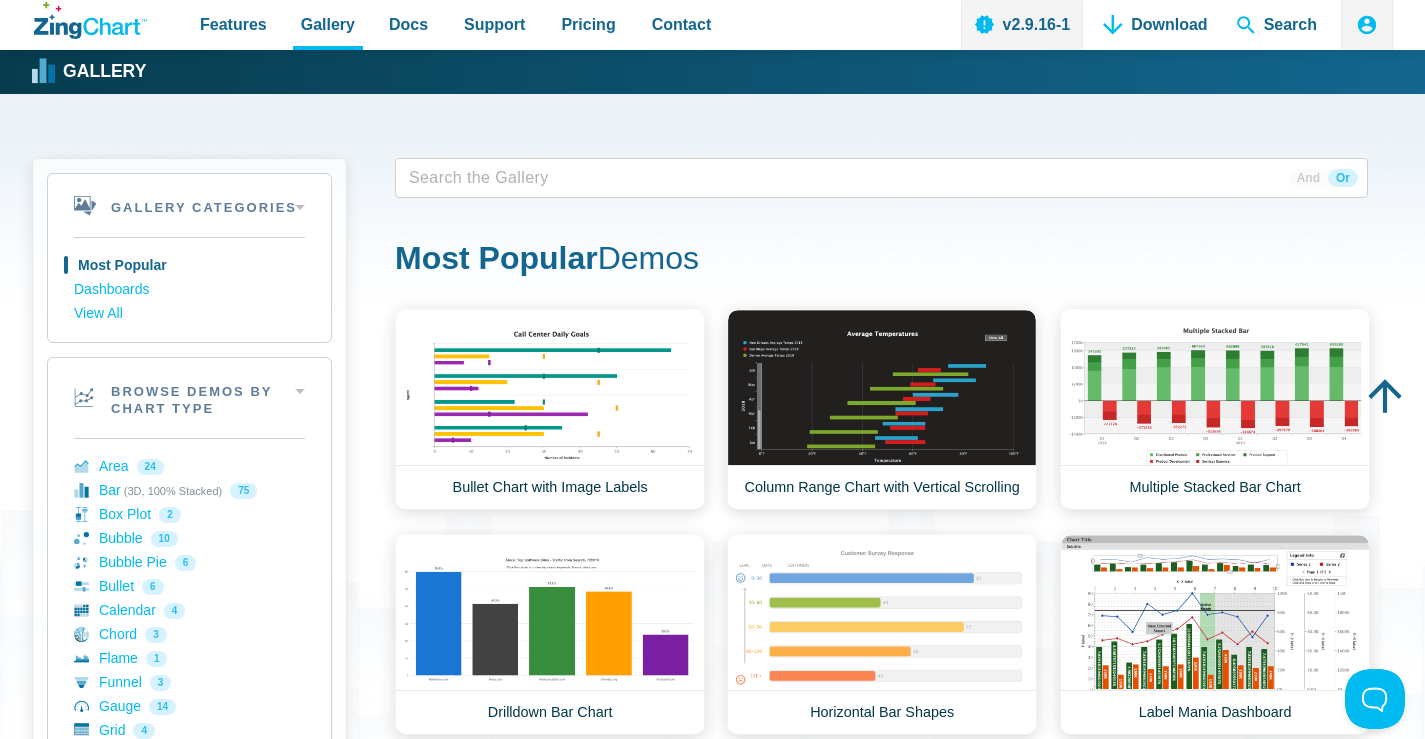 click at bounding box center (464, 178) 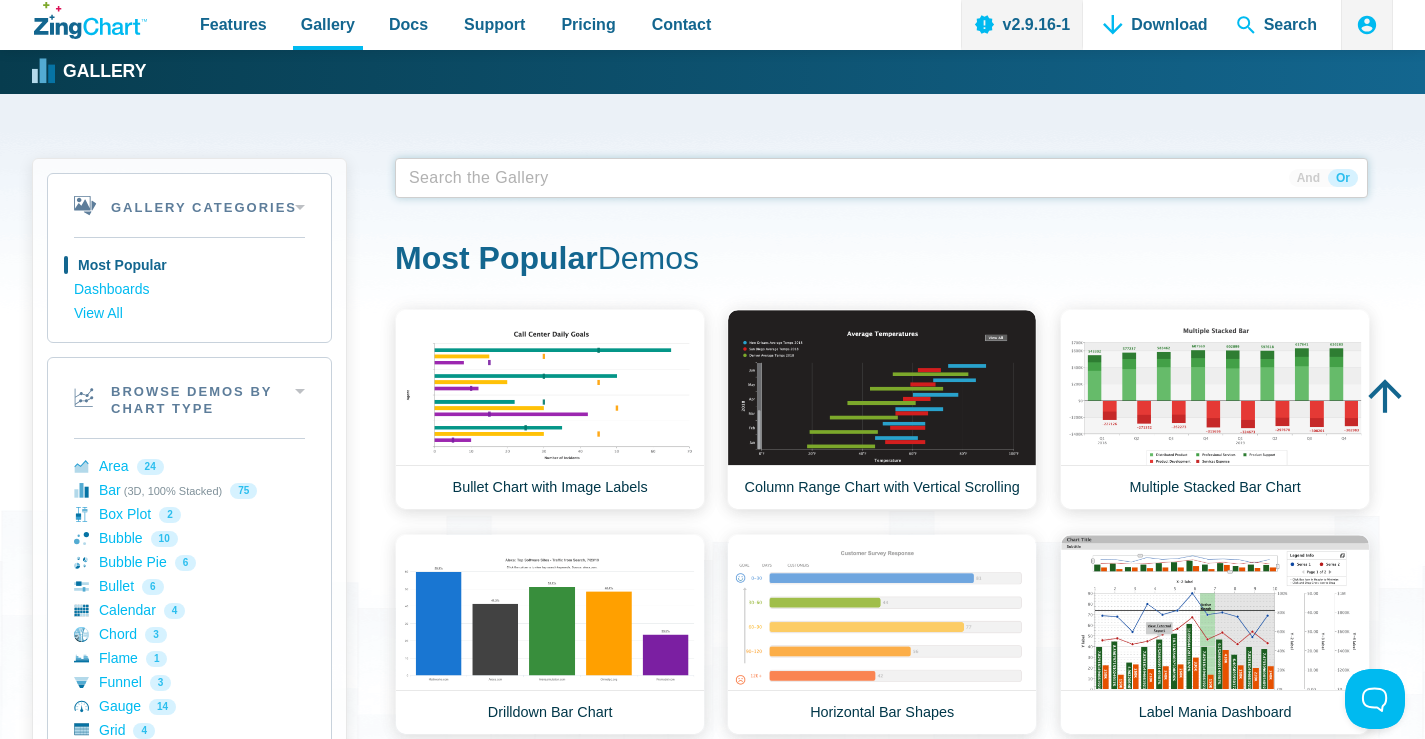 type 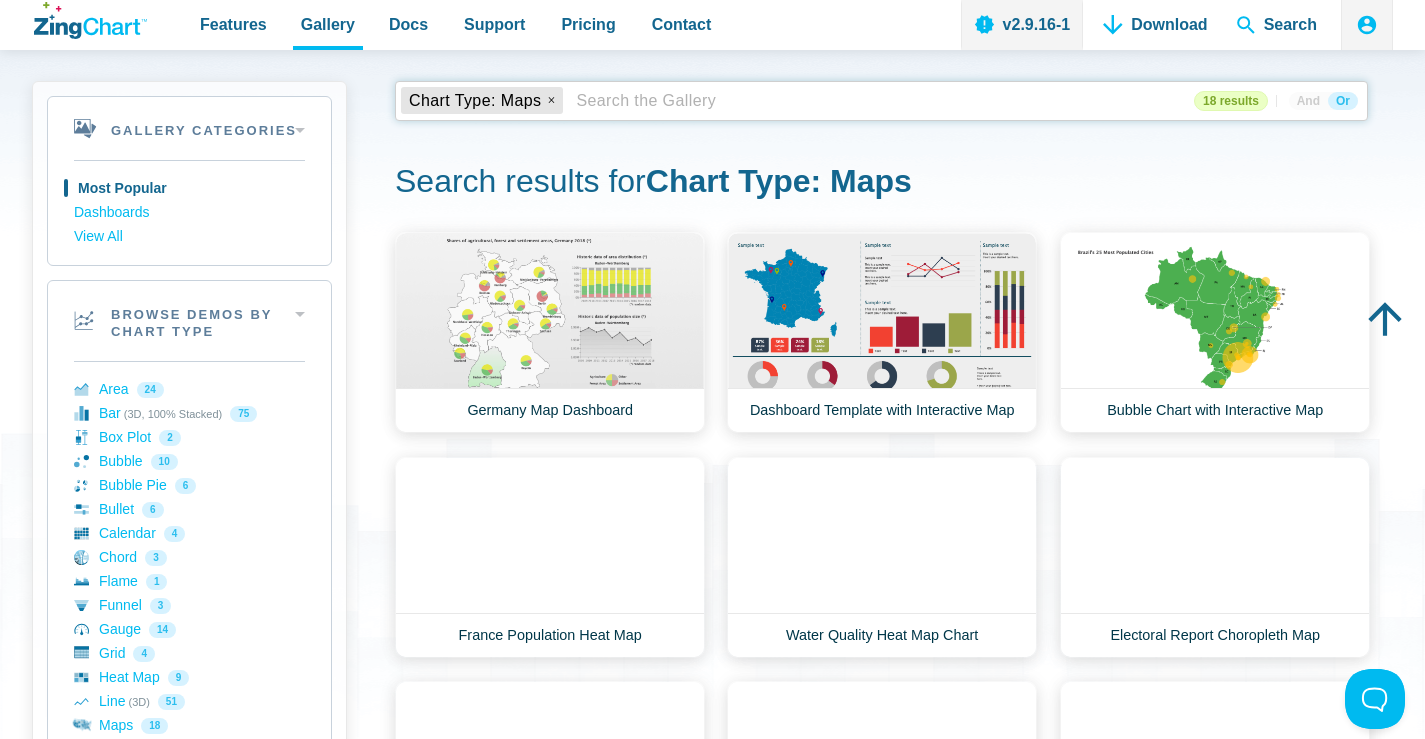 scroll, scrollTop: 100, scrollLeft: 0, axis: vertical 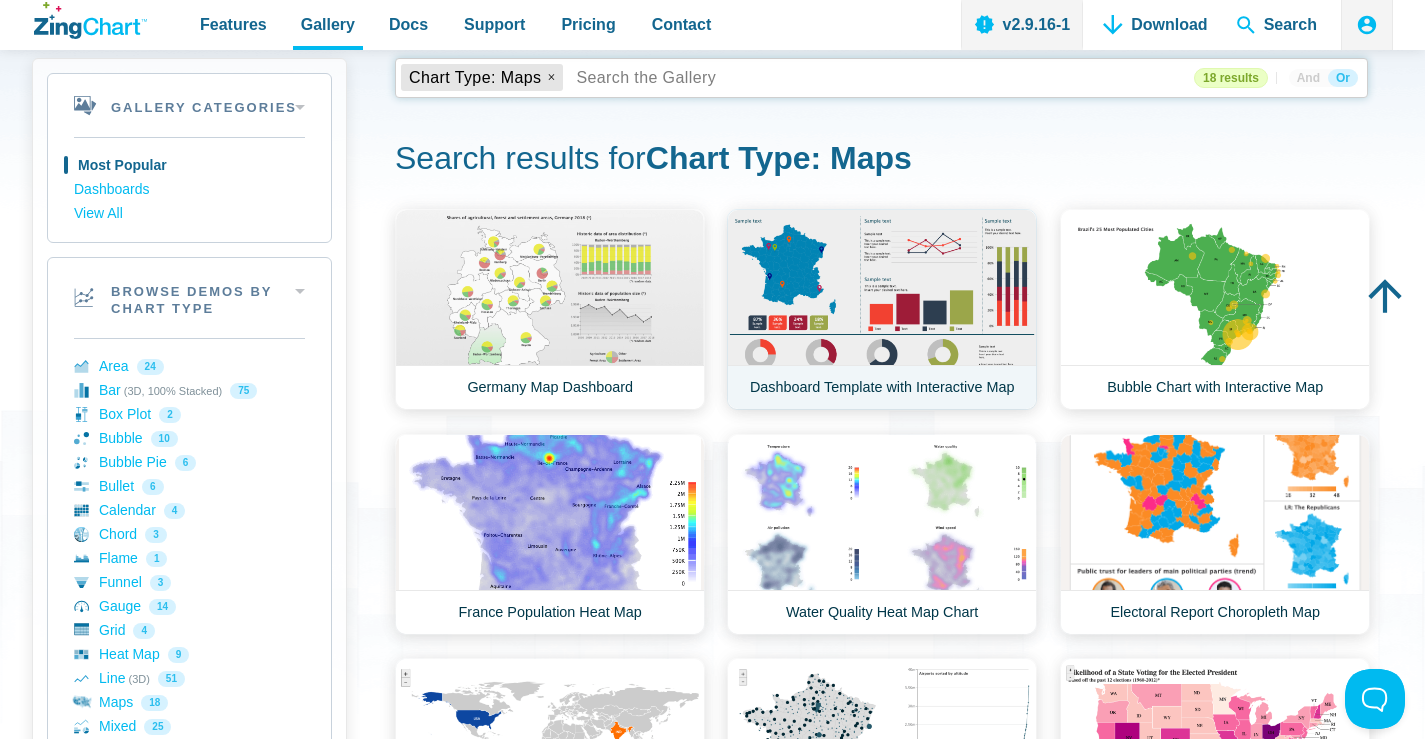 click on "Dashboard Template with Interactive Map" at bounding box center [882, 309] 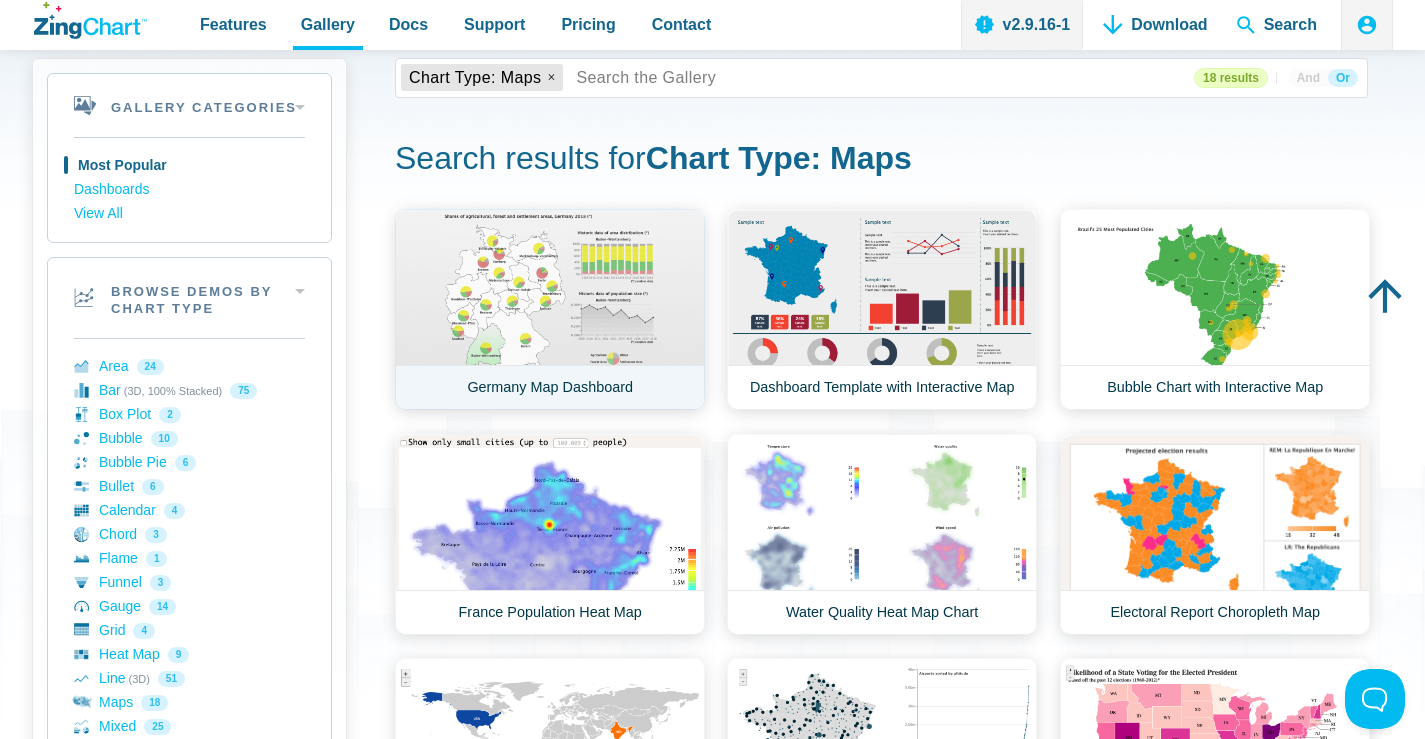 click on "[CITY] Map Dashboard" at bounding box center (550, 309) 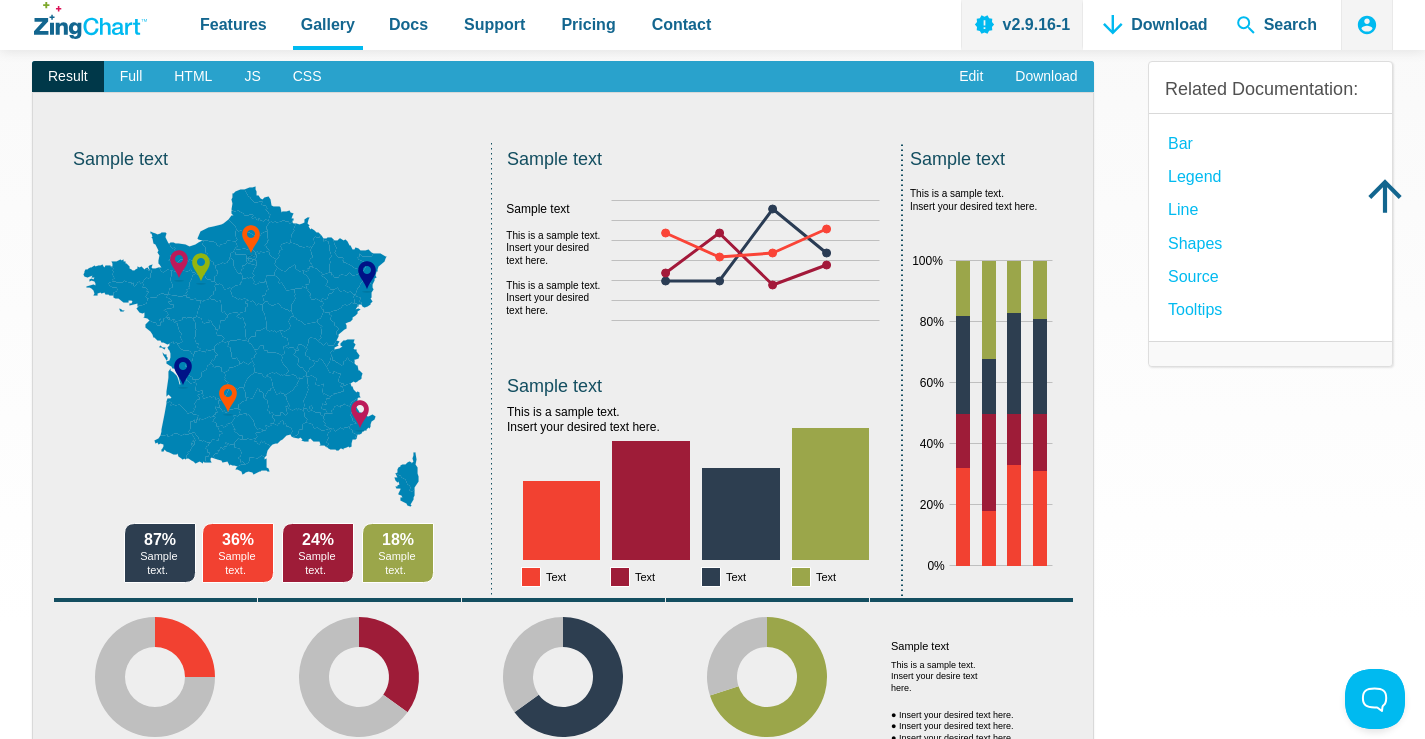 scroll, scrollTop: 0, scrollLeft: 0, axis: both 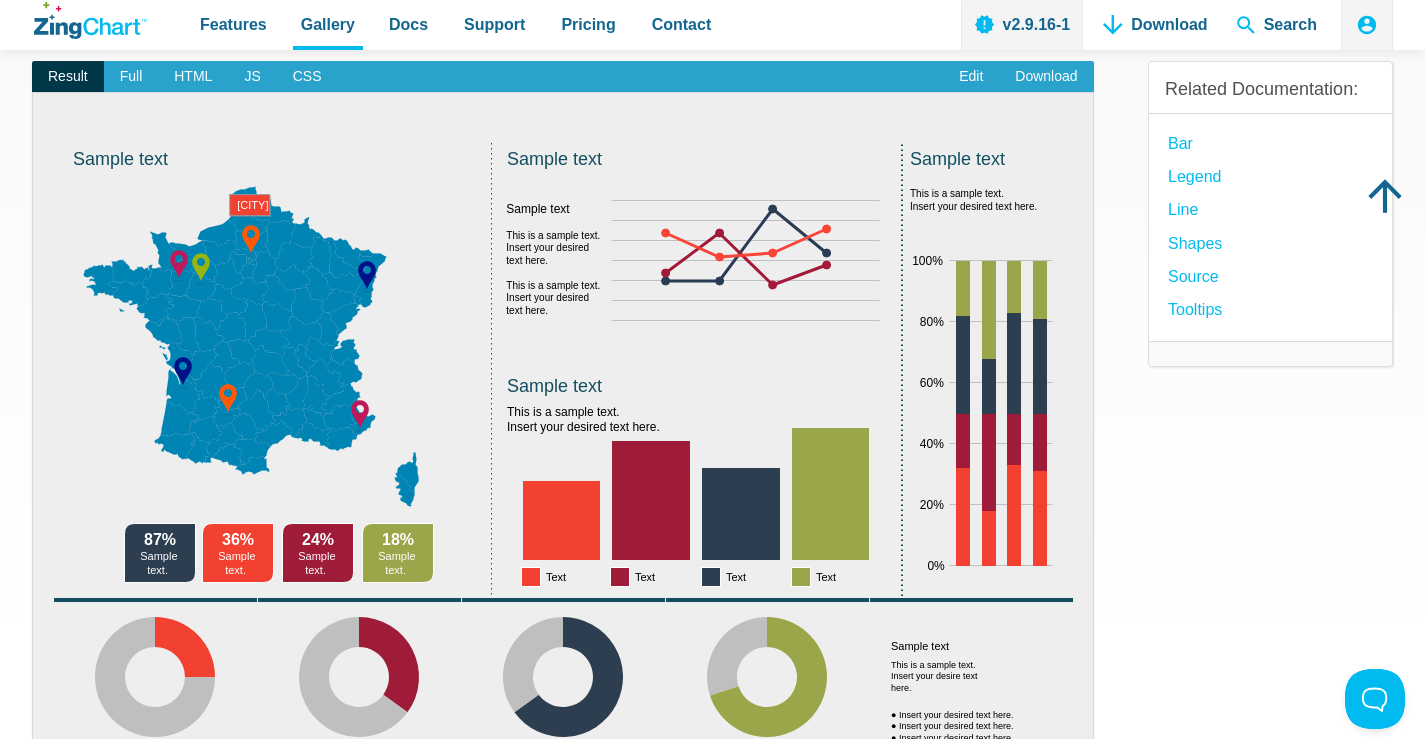 click at bounding box center (265, 1021) 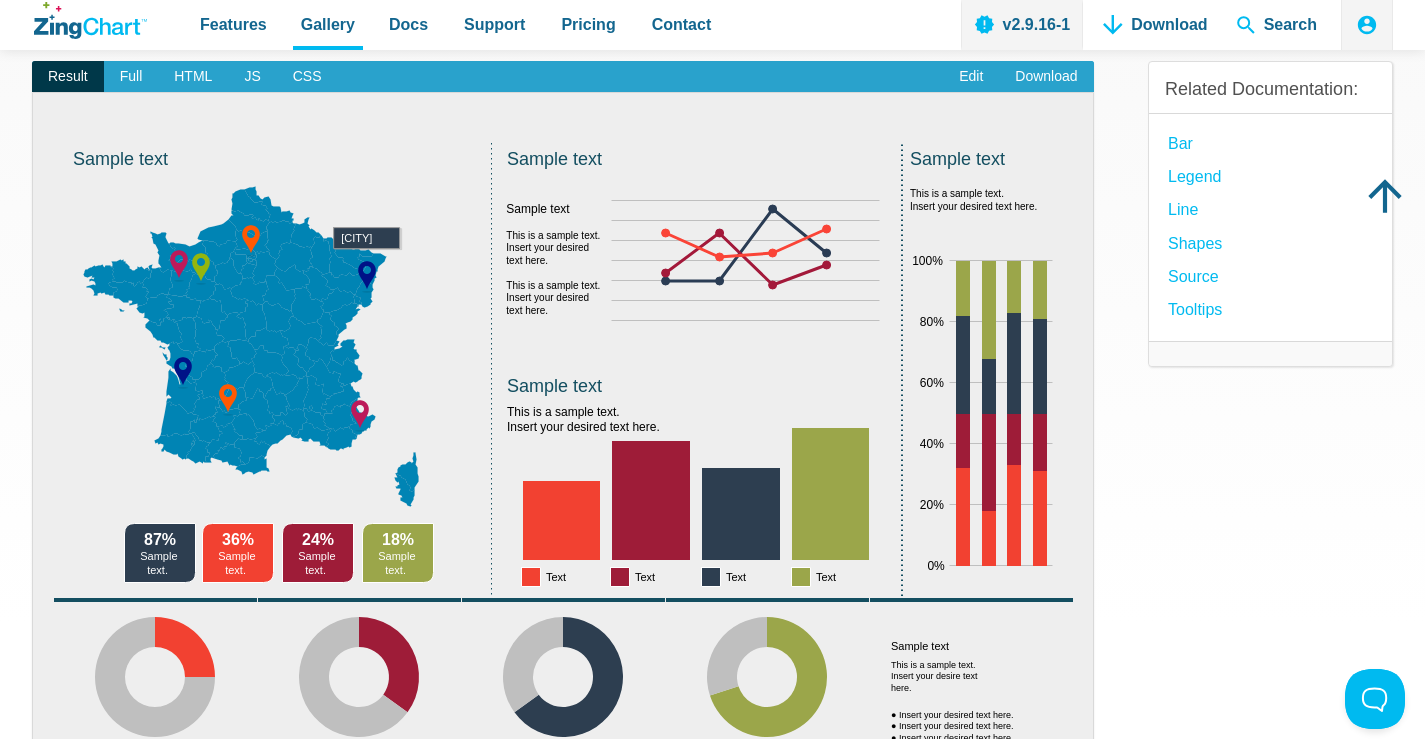 click at bounding box center (265, 1021) 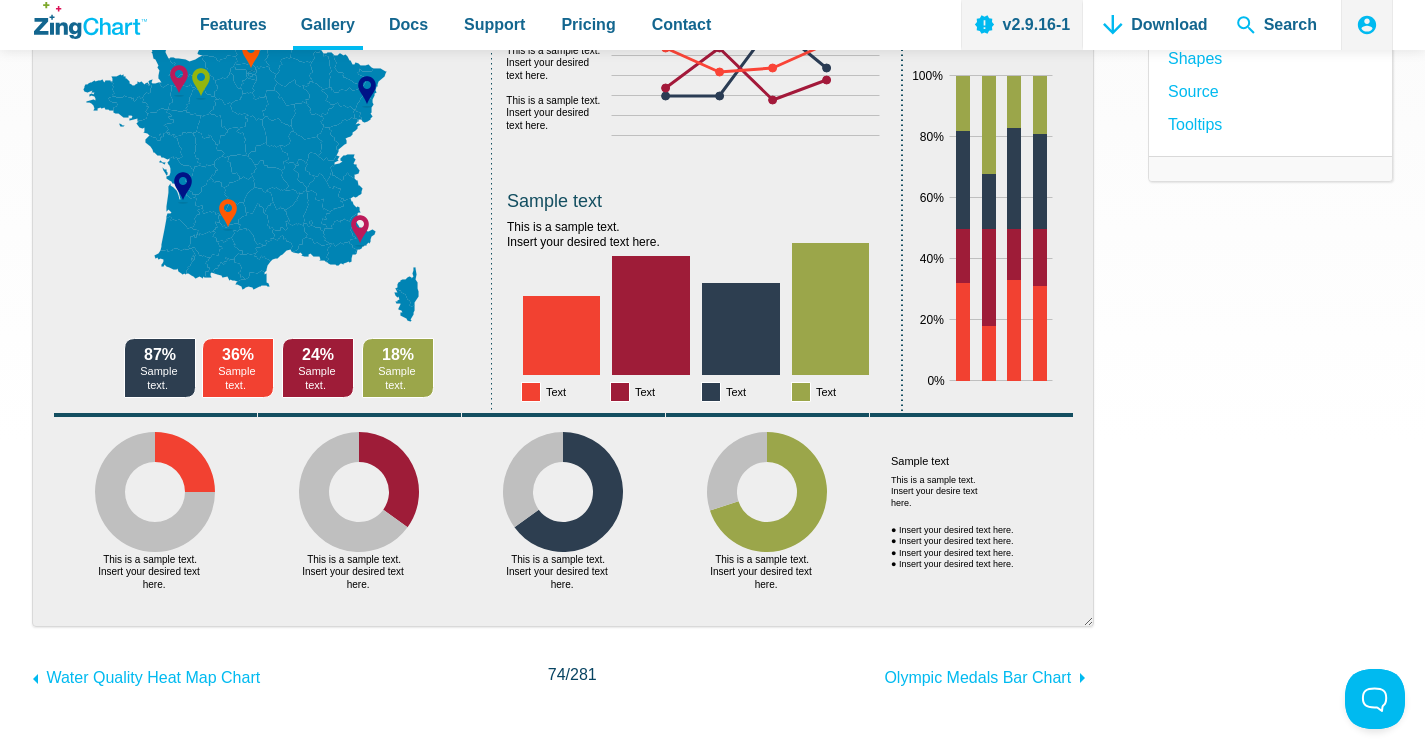 scroll, scrollTop: 300, scrollLeft: 0, axis: vertical 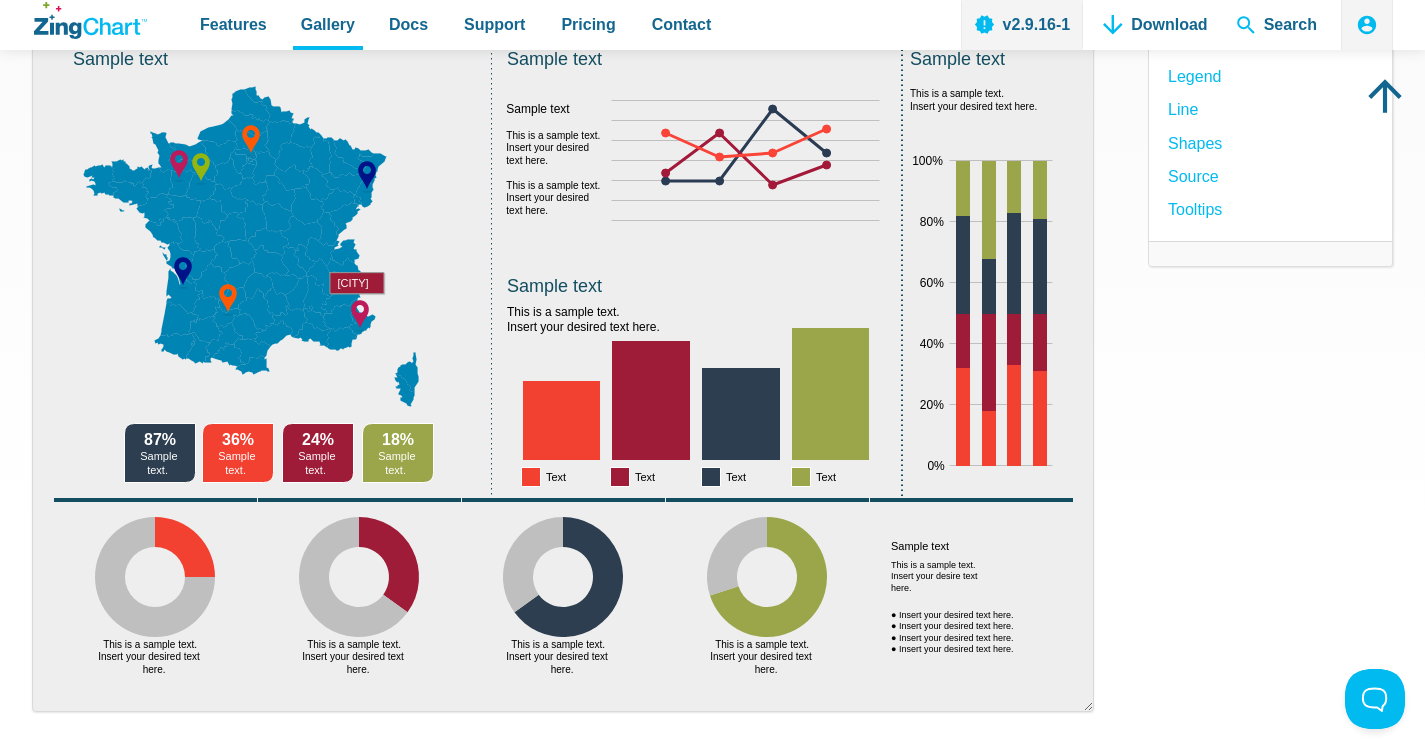 click at bounding box center [265, 921] 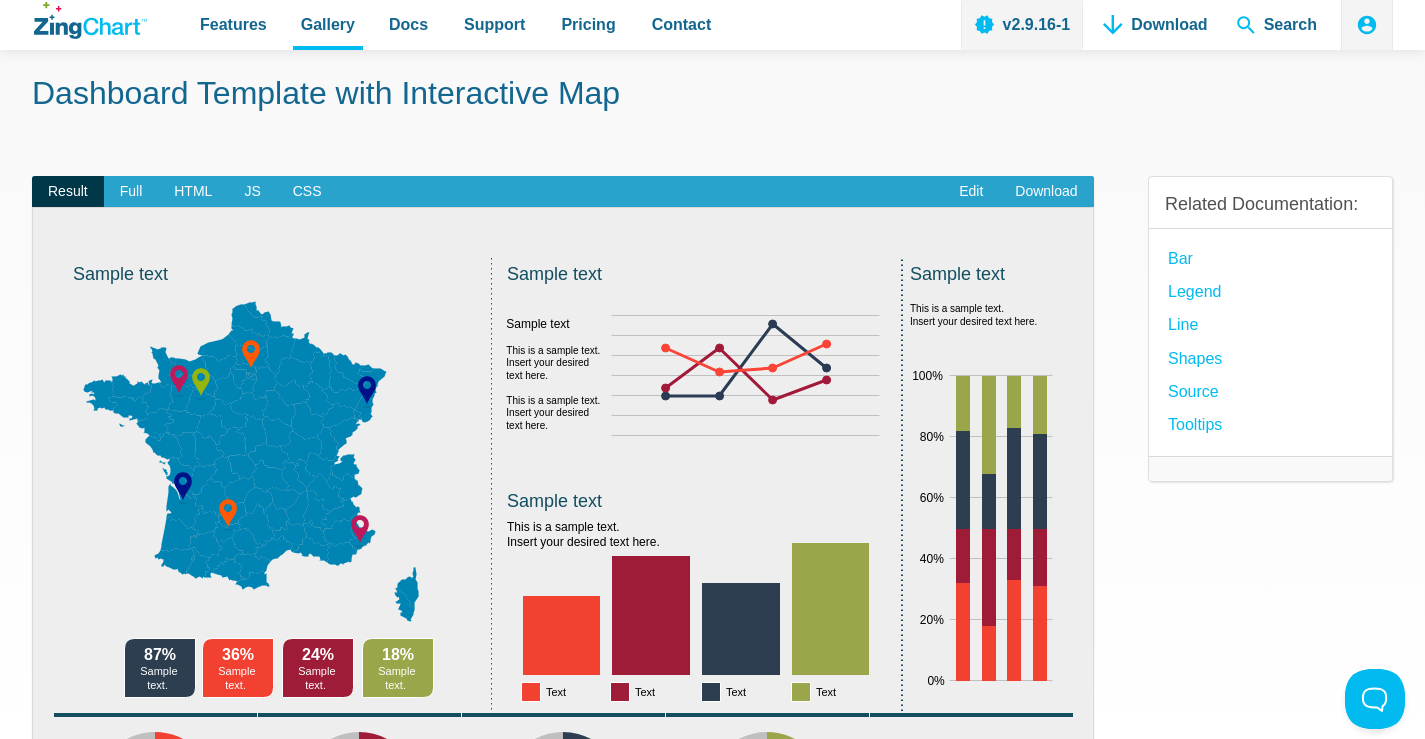 scroll, scrollTop: 200, scrollLeft: 0, axis: vertical 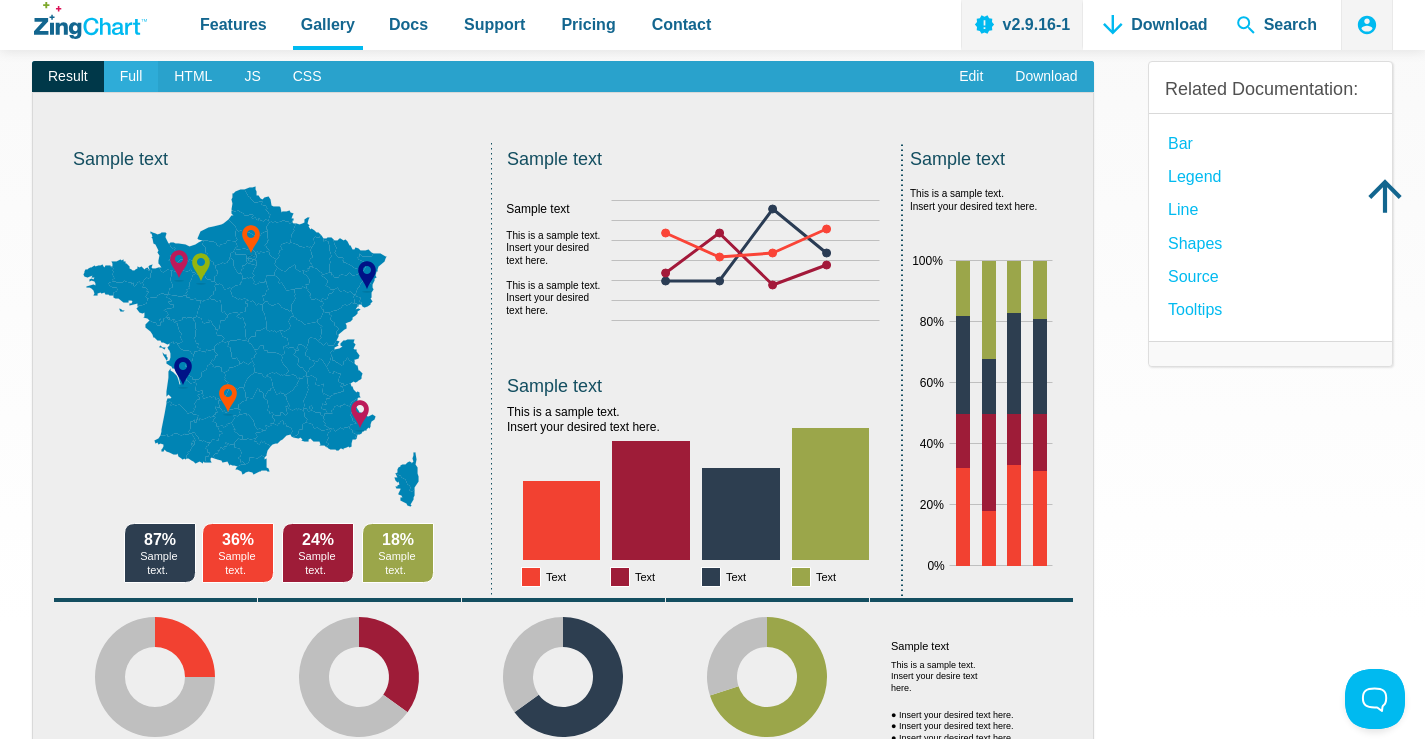 click on "Full" at bounding box center [131, 77] 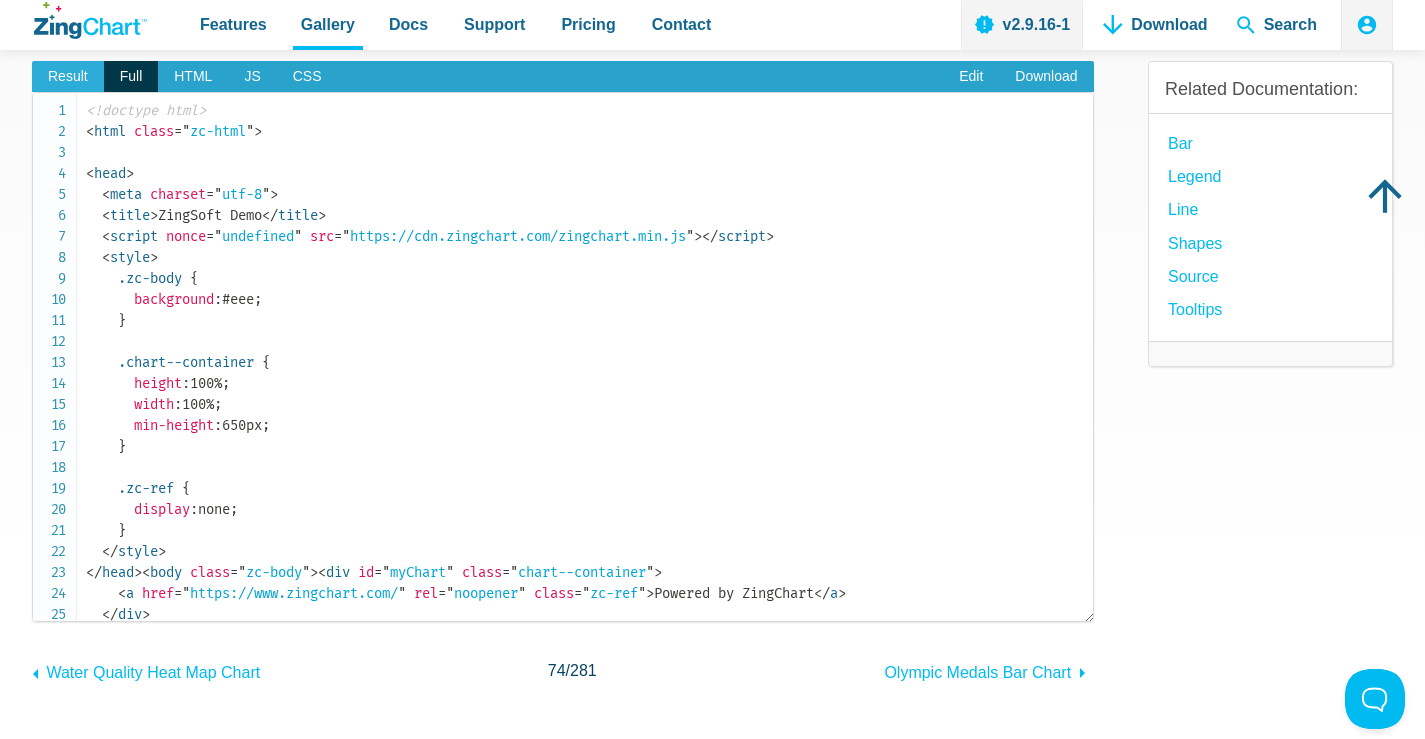 click on "Result" at bounding box center (68, 77) 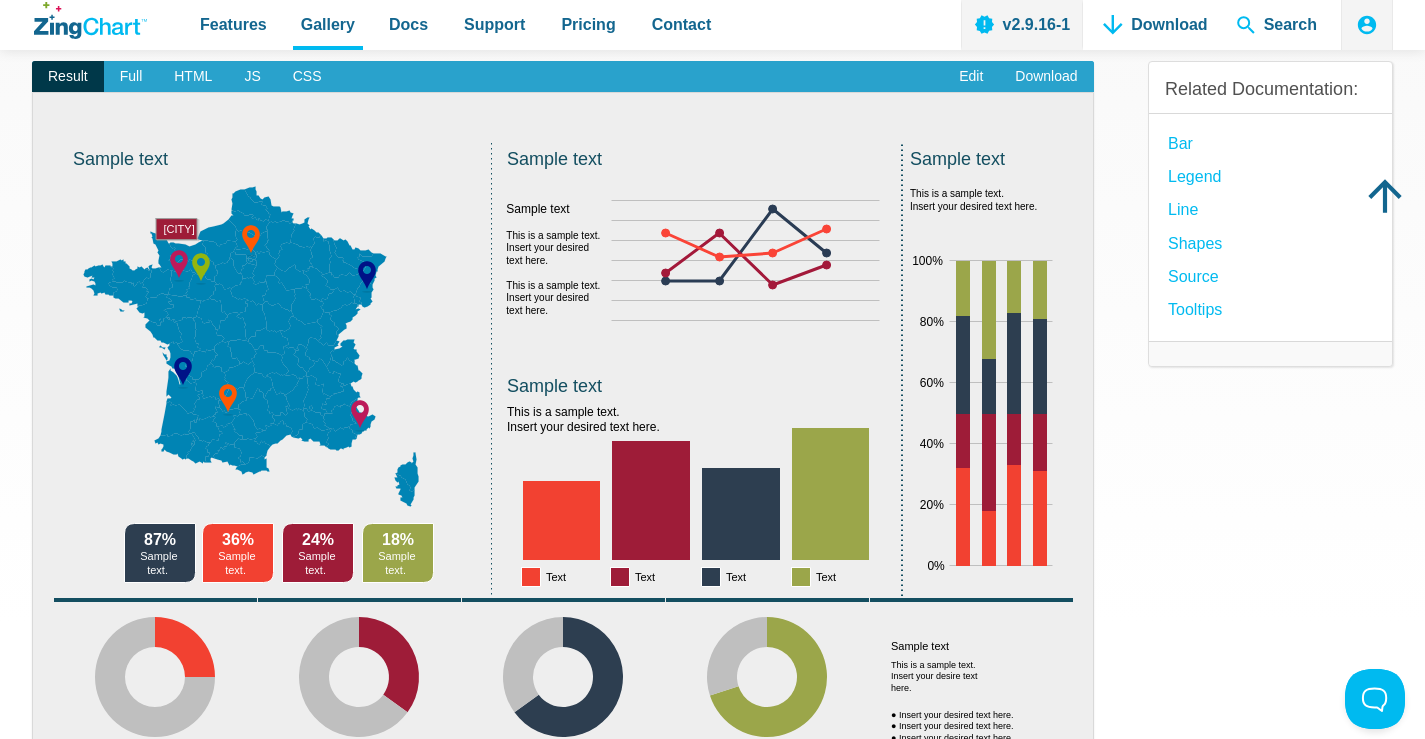 click at bounding box center (265, 1021) 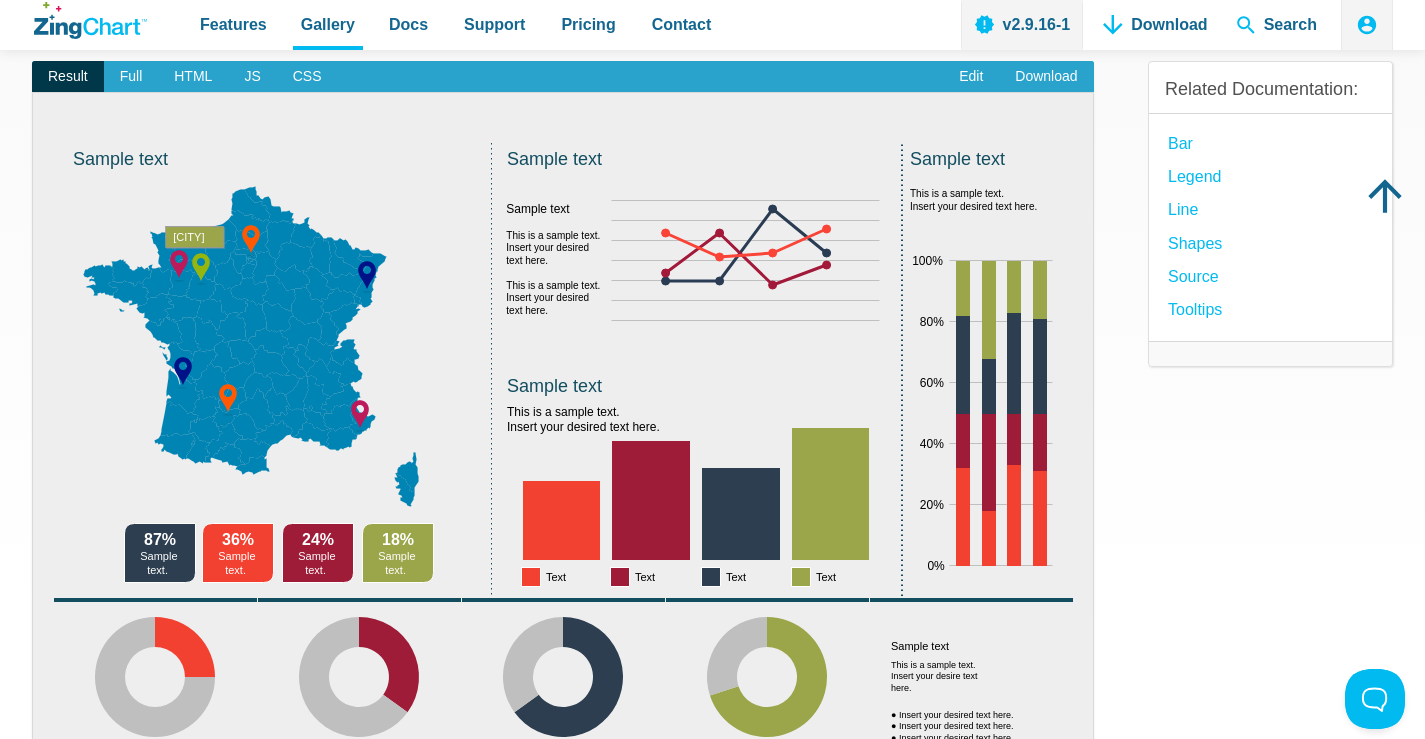 click at bounding box center (265, 1021) 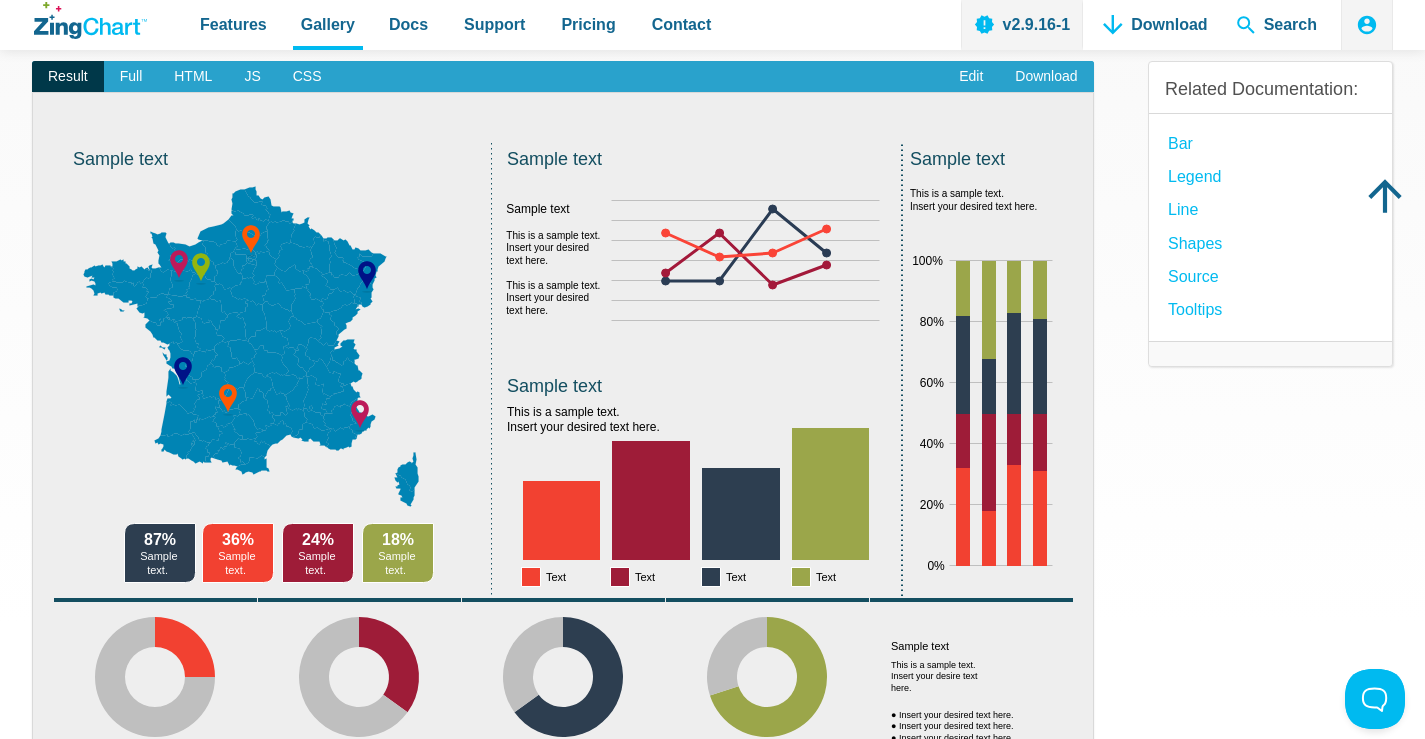 click at bounding box center [265, 1021] 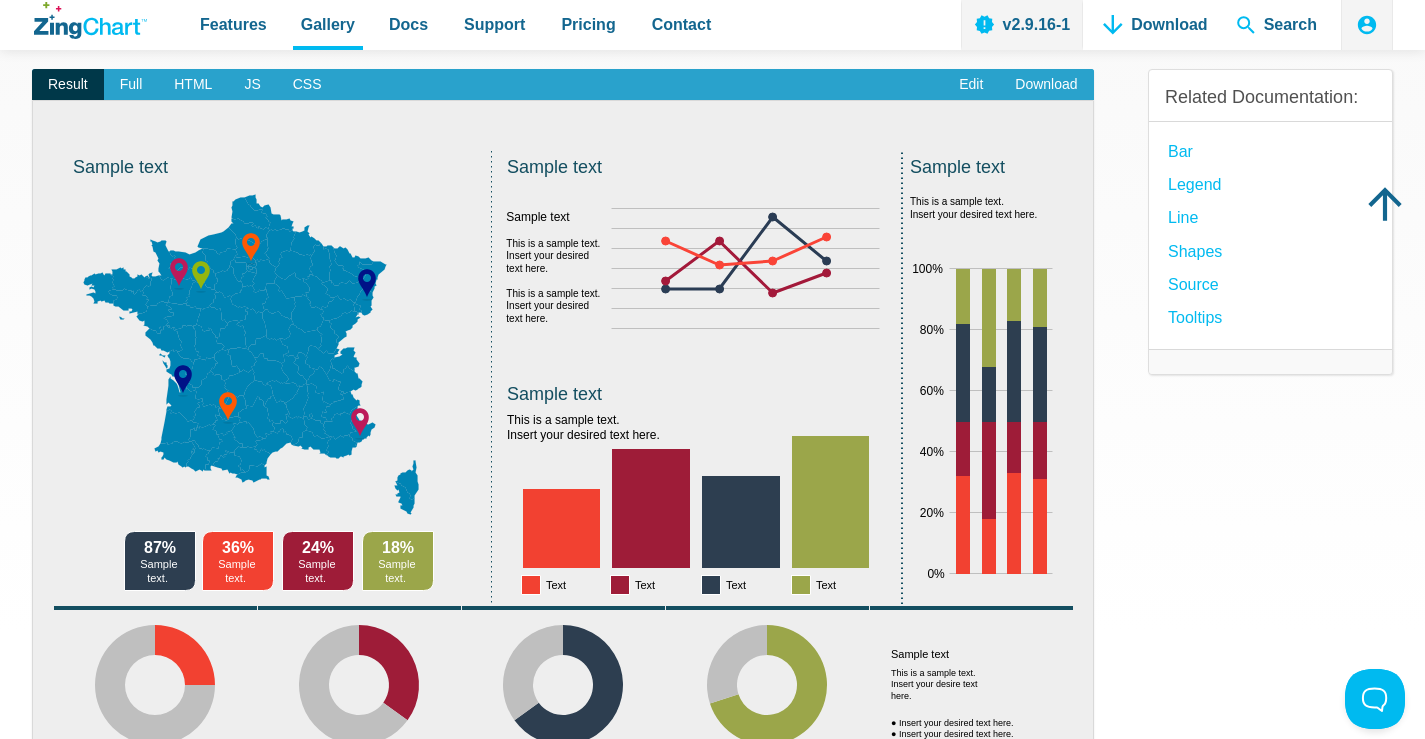 scroll, scrollTop: 100, scrollLeft: 0, axis: vertical 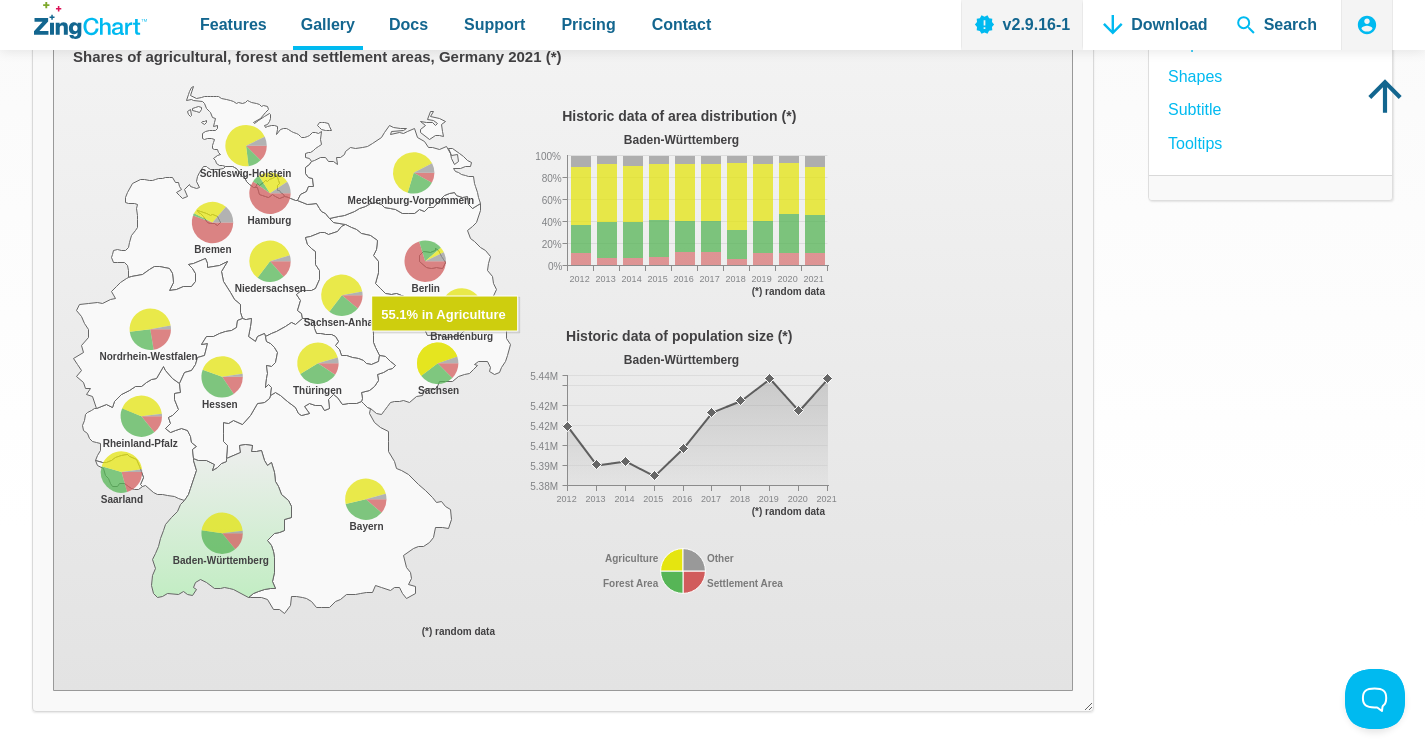 click at bounding box center [53, 691] 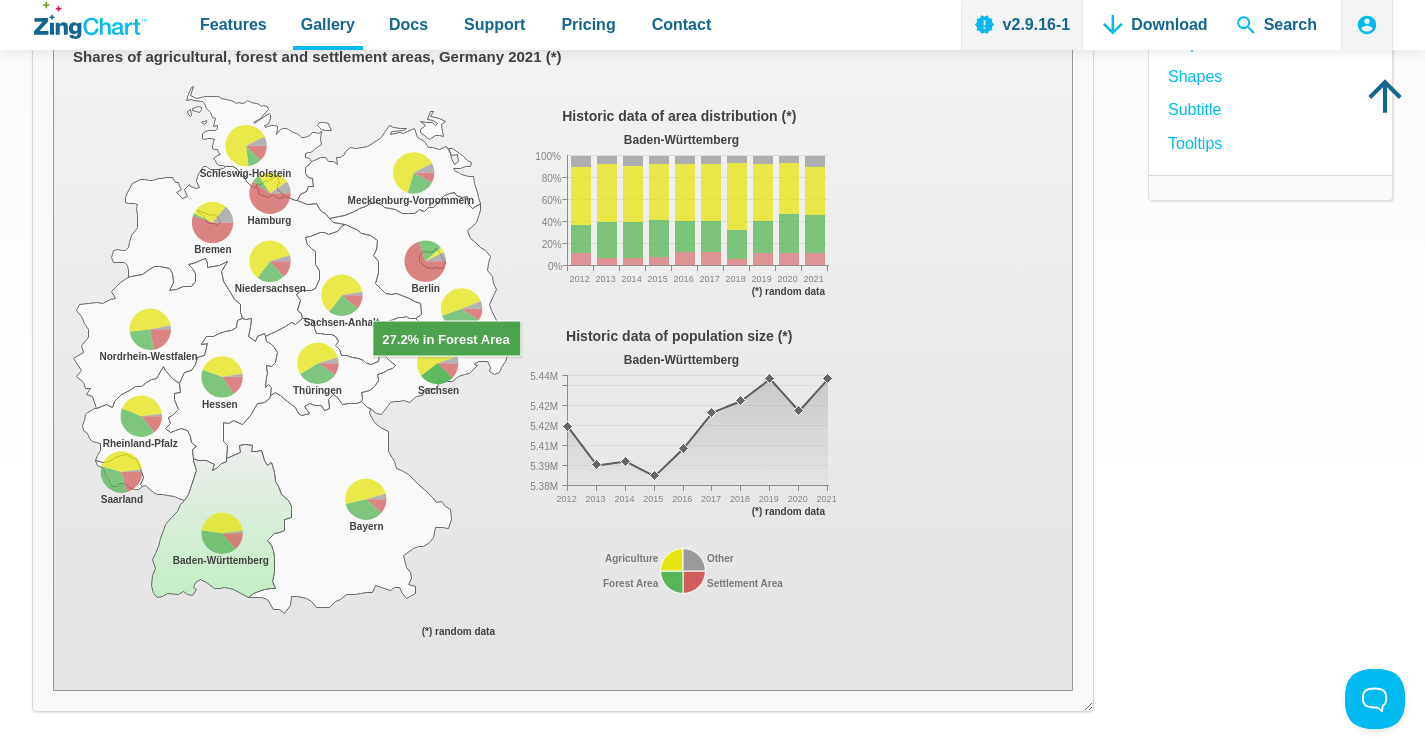 click at bounding box center (53, 691) 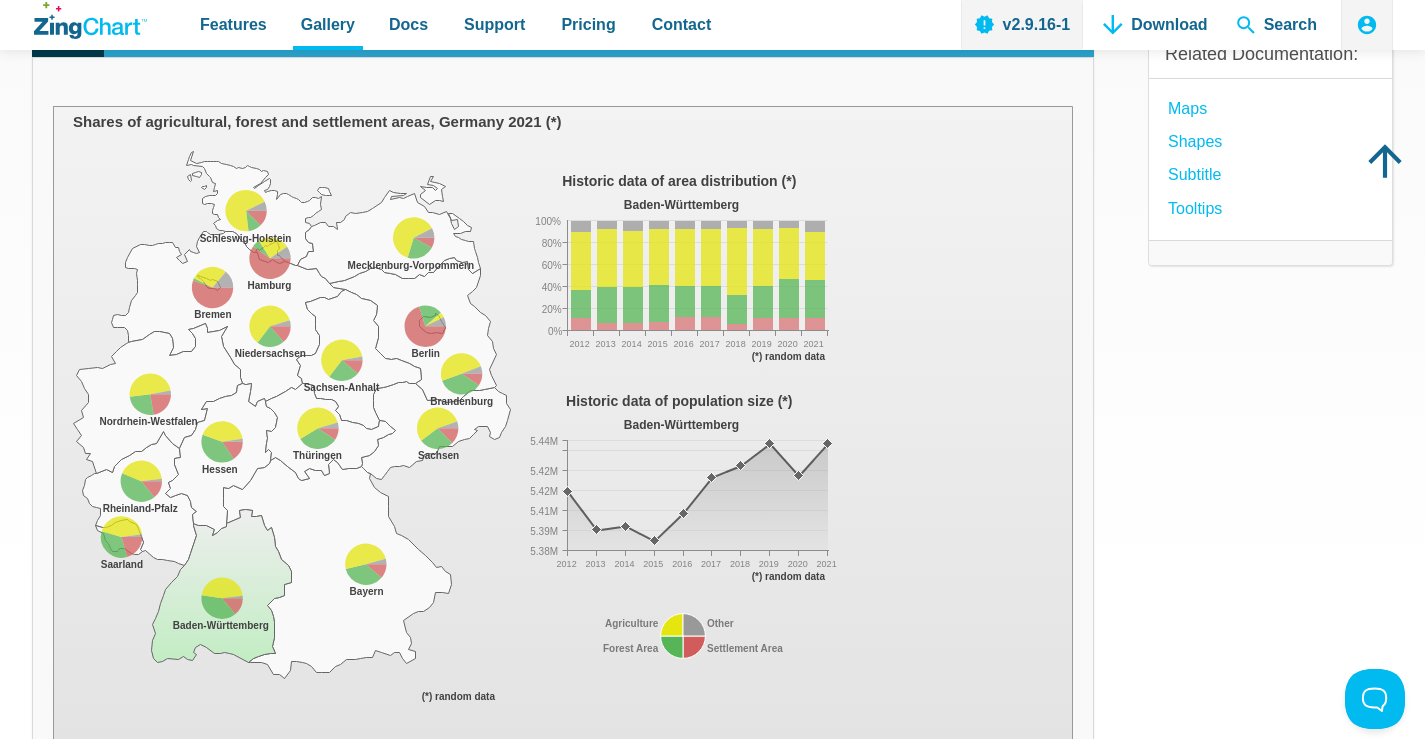 scroll, scrollTop: 200, scrollLeft: 0, axis: vertical 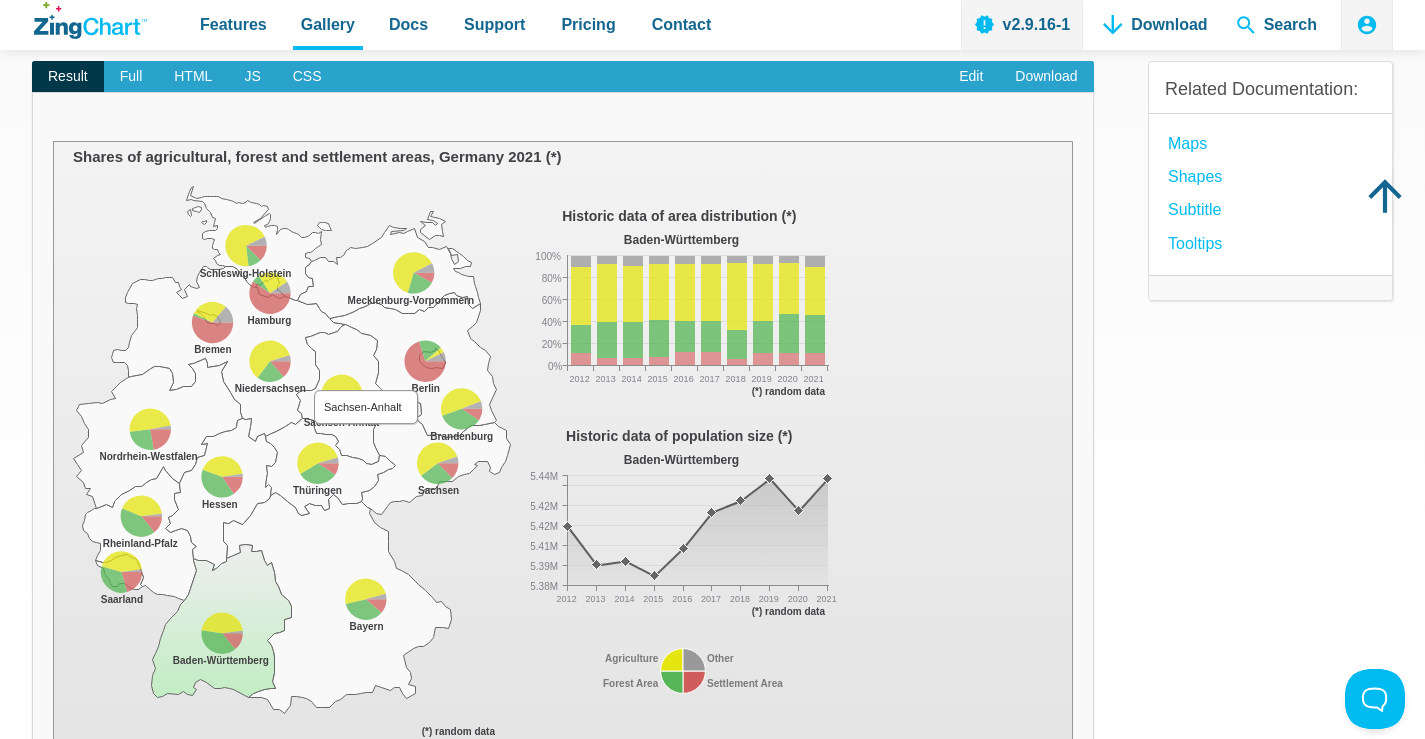 click at bounding box center (53, 791) 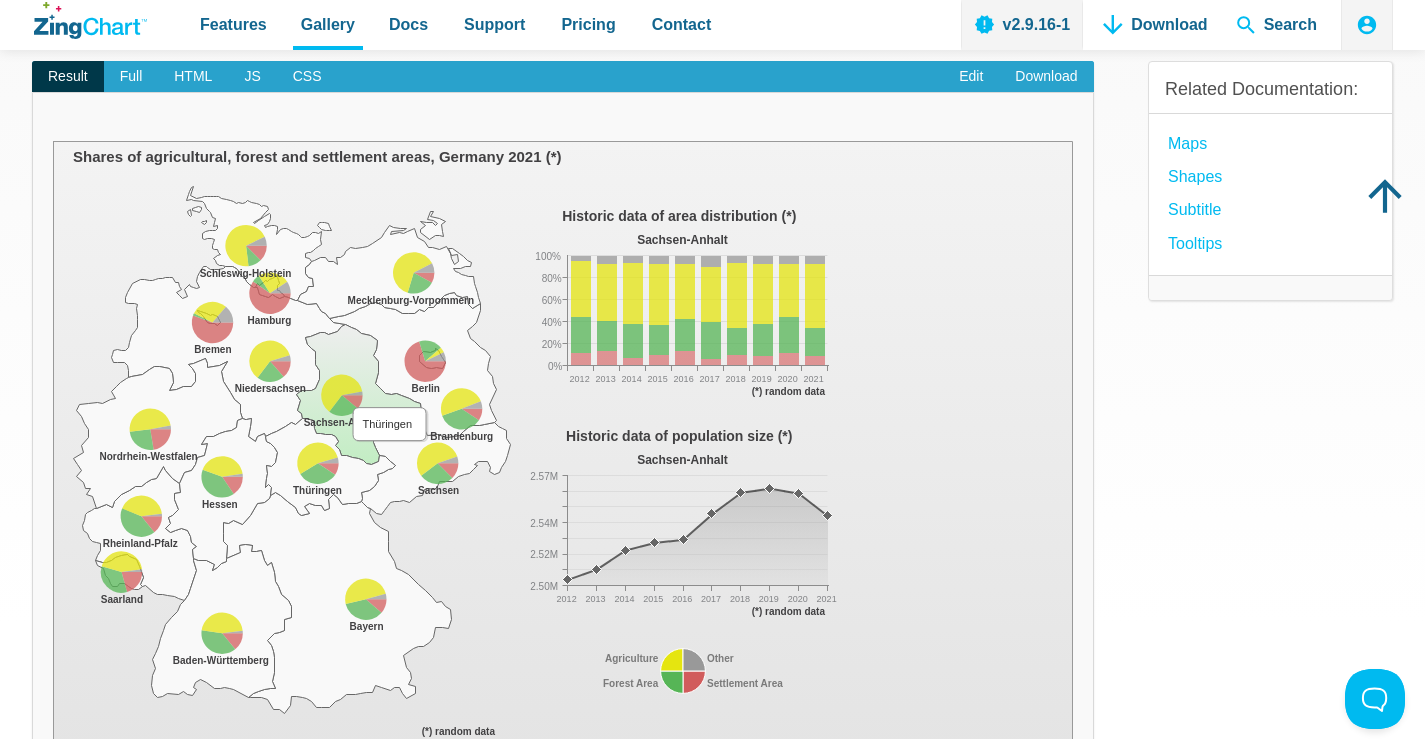 click at bounding box center [53, 791] 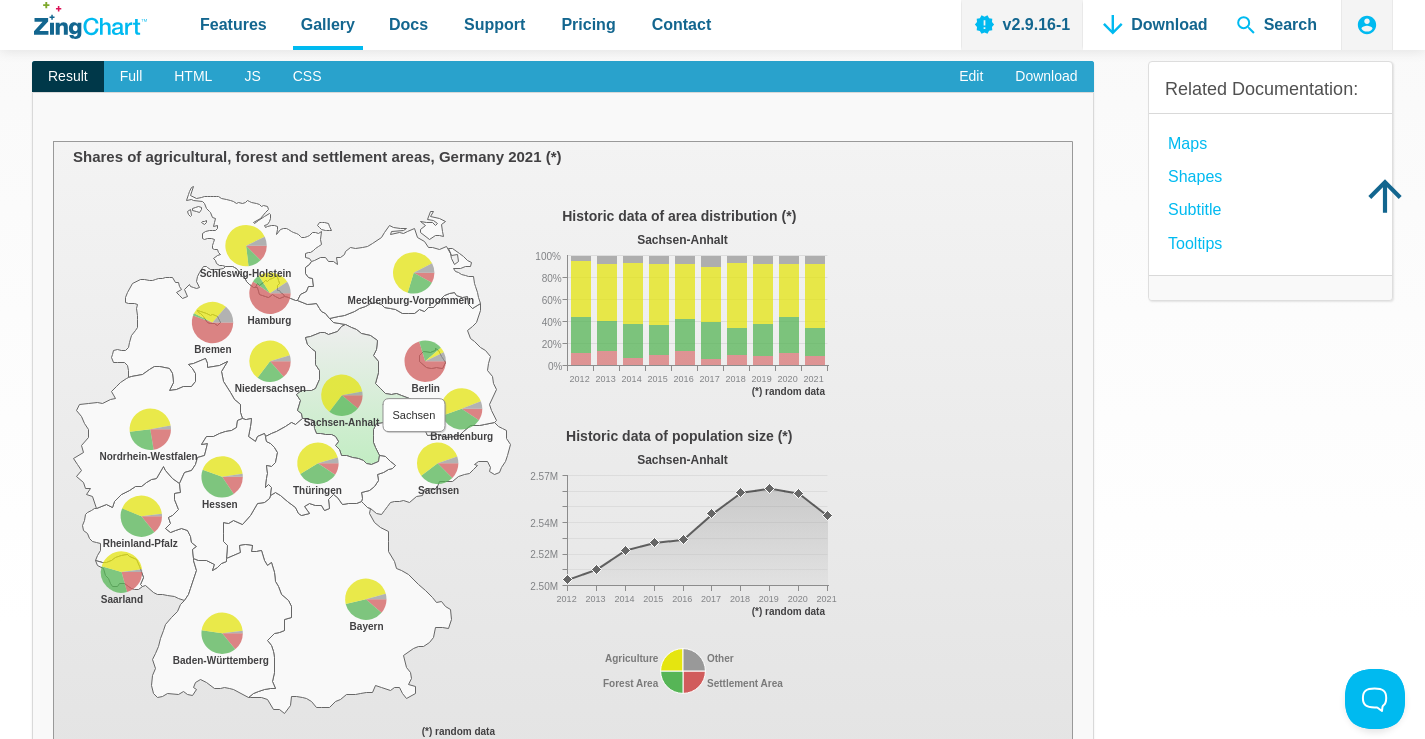 click at bounding box center (53, 791) 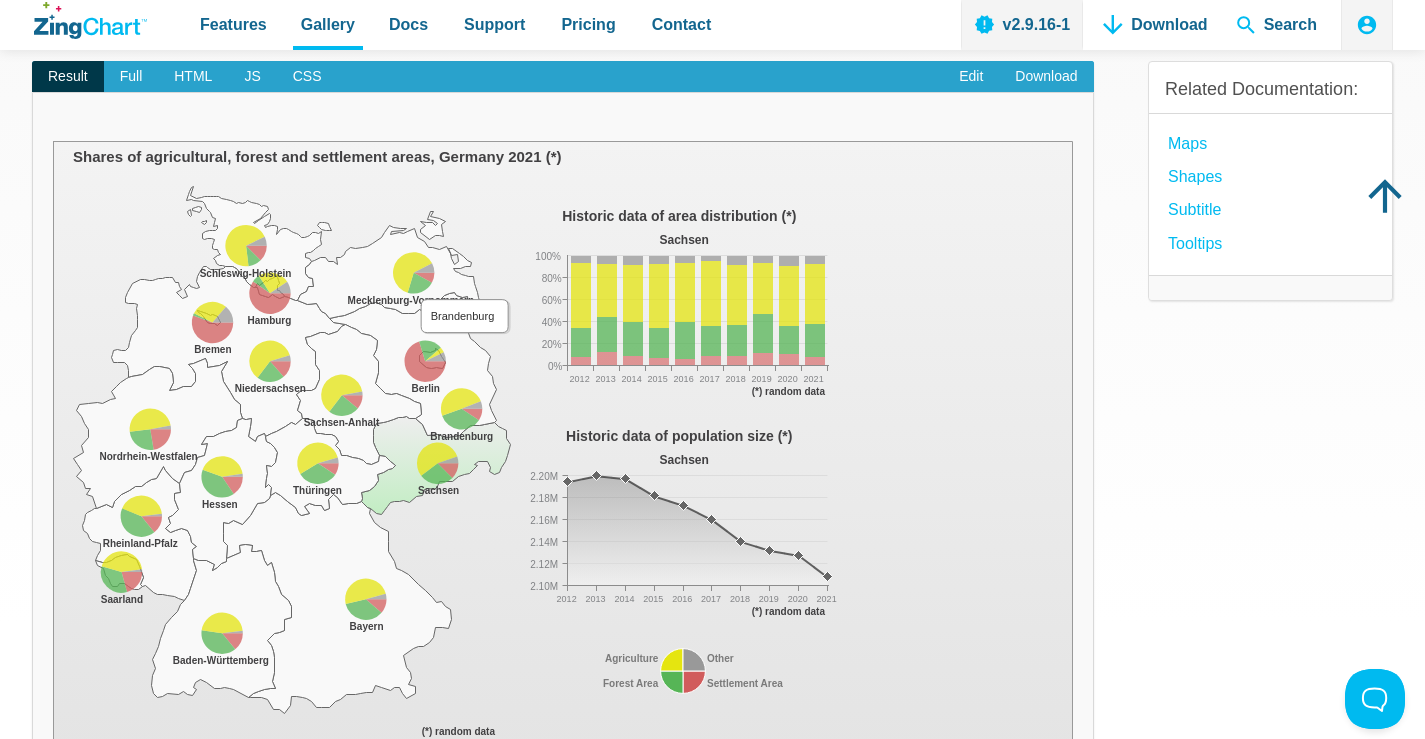 click at bounding box center (53, 791) 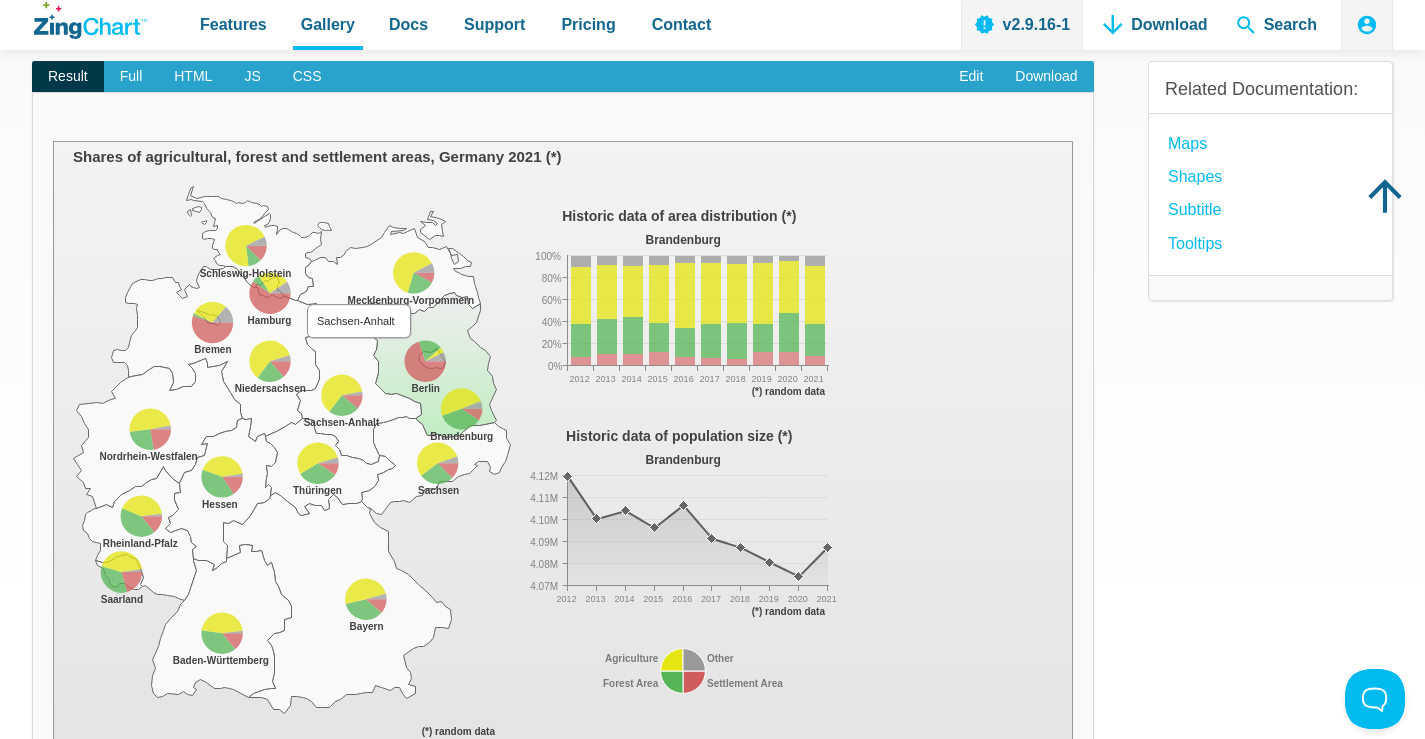 click at bounding box center [53, 791] 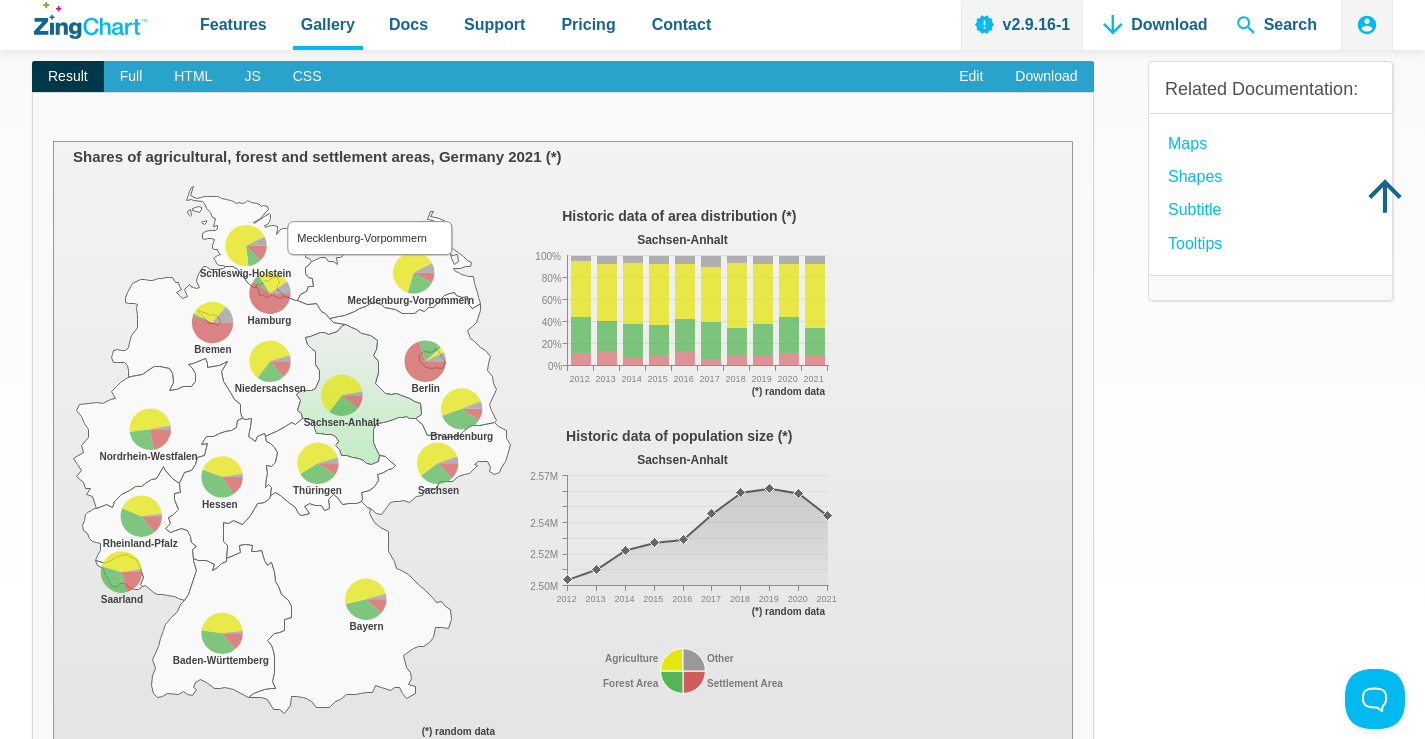 click at bounding box center (53, 791) 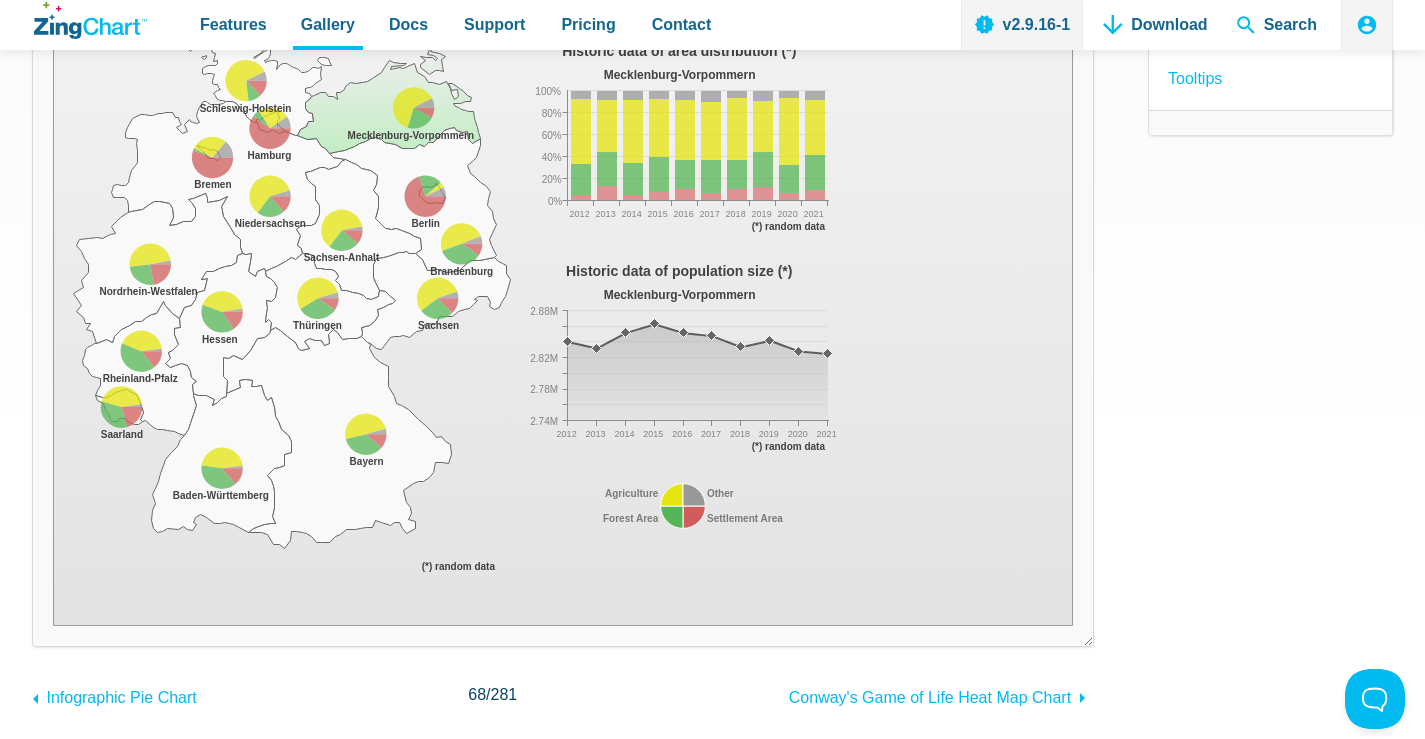 scroll, scrollTop: 300, scrollLeft: 0, axis: vertical 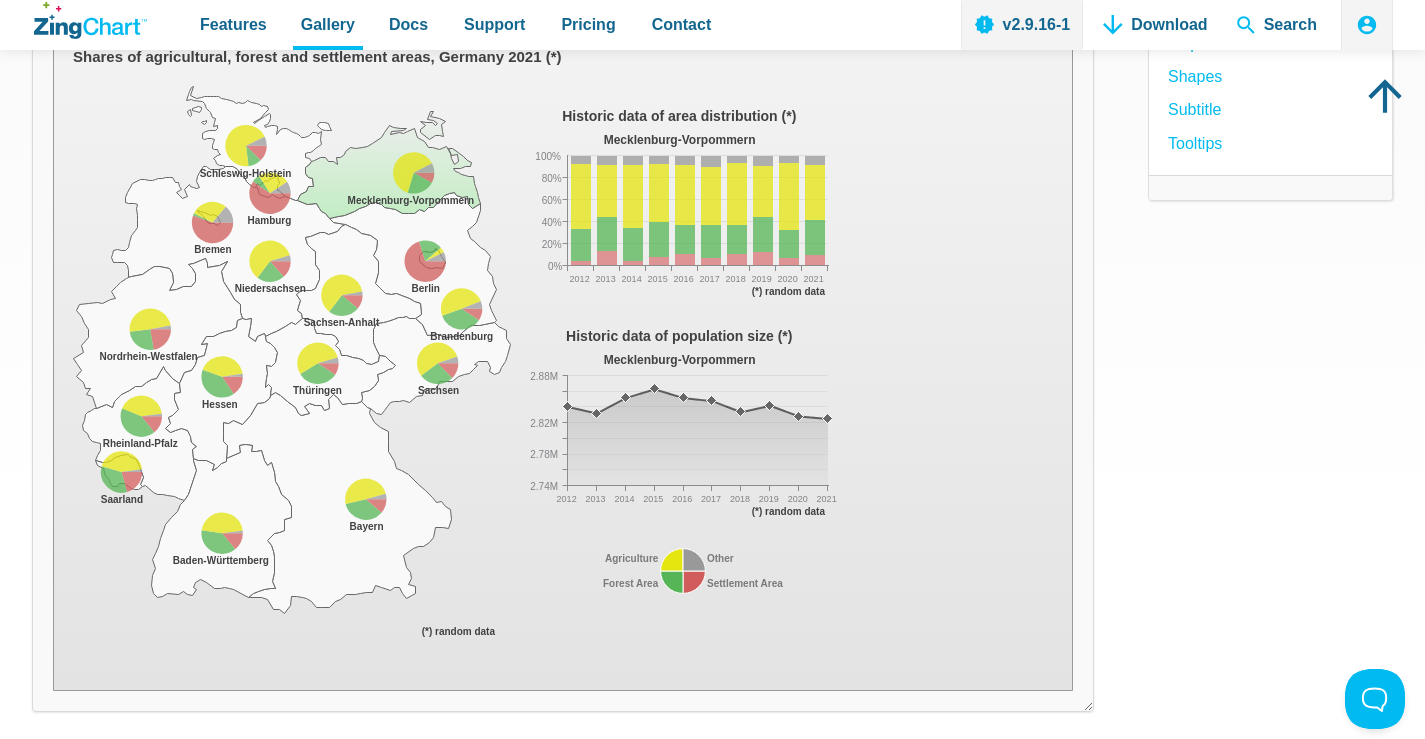 click at bounding box center (53, 691) 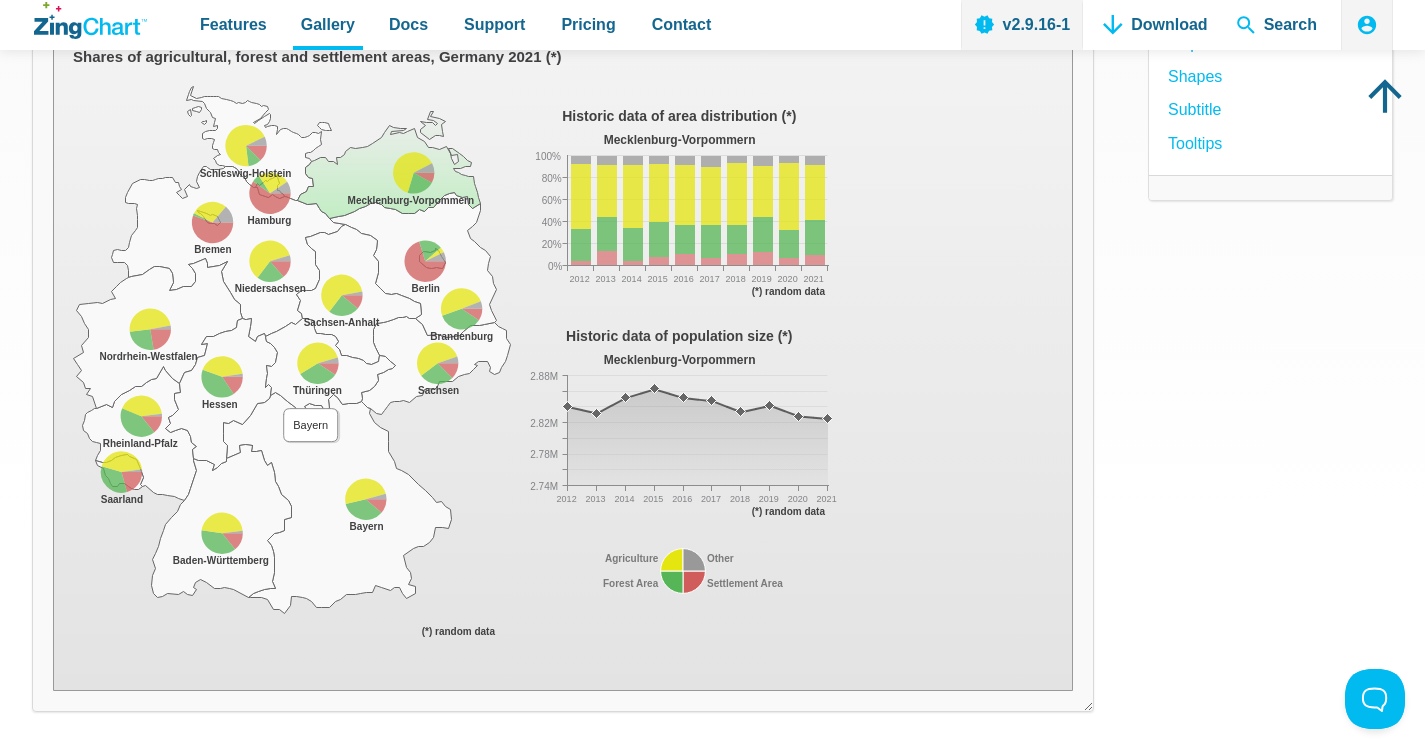 click at bounding box center (53, 691) 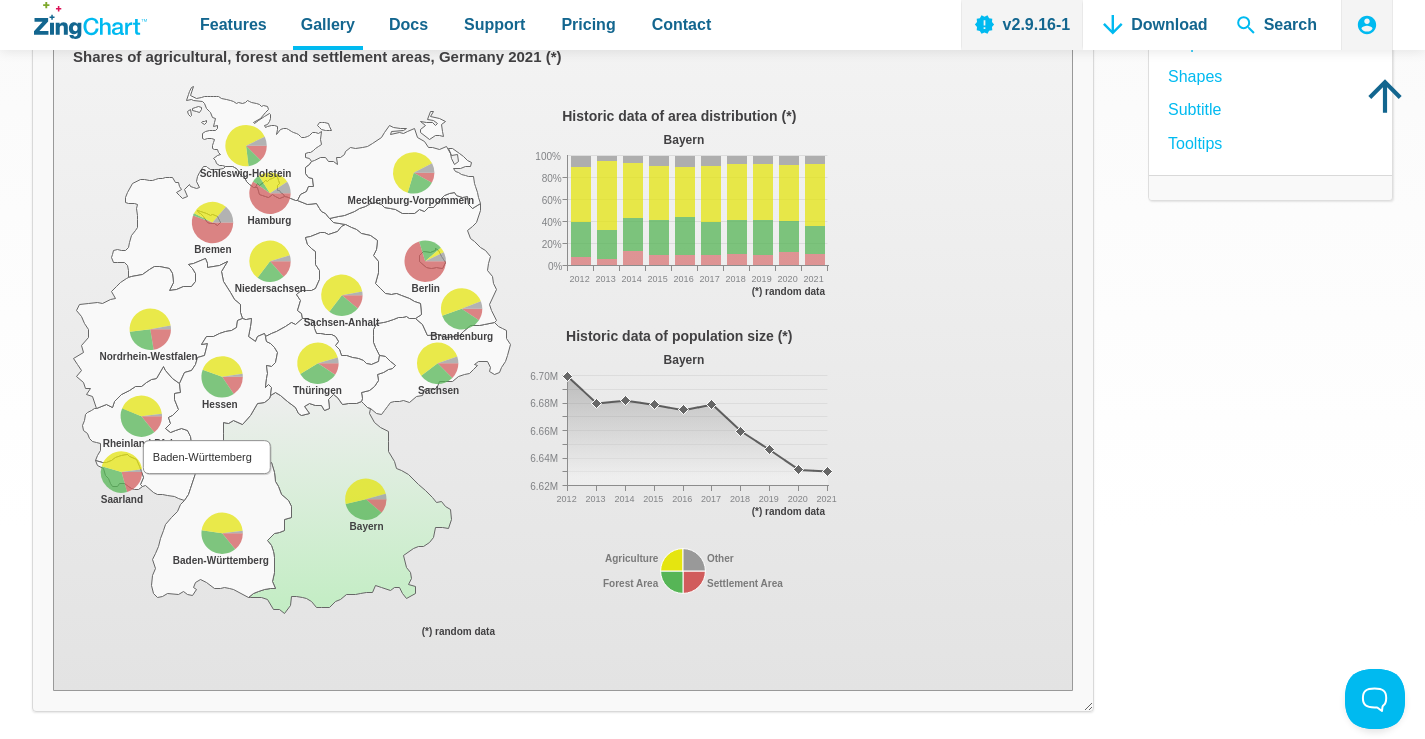 click at bounding box center [53, 691] 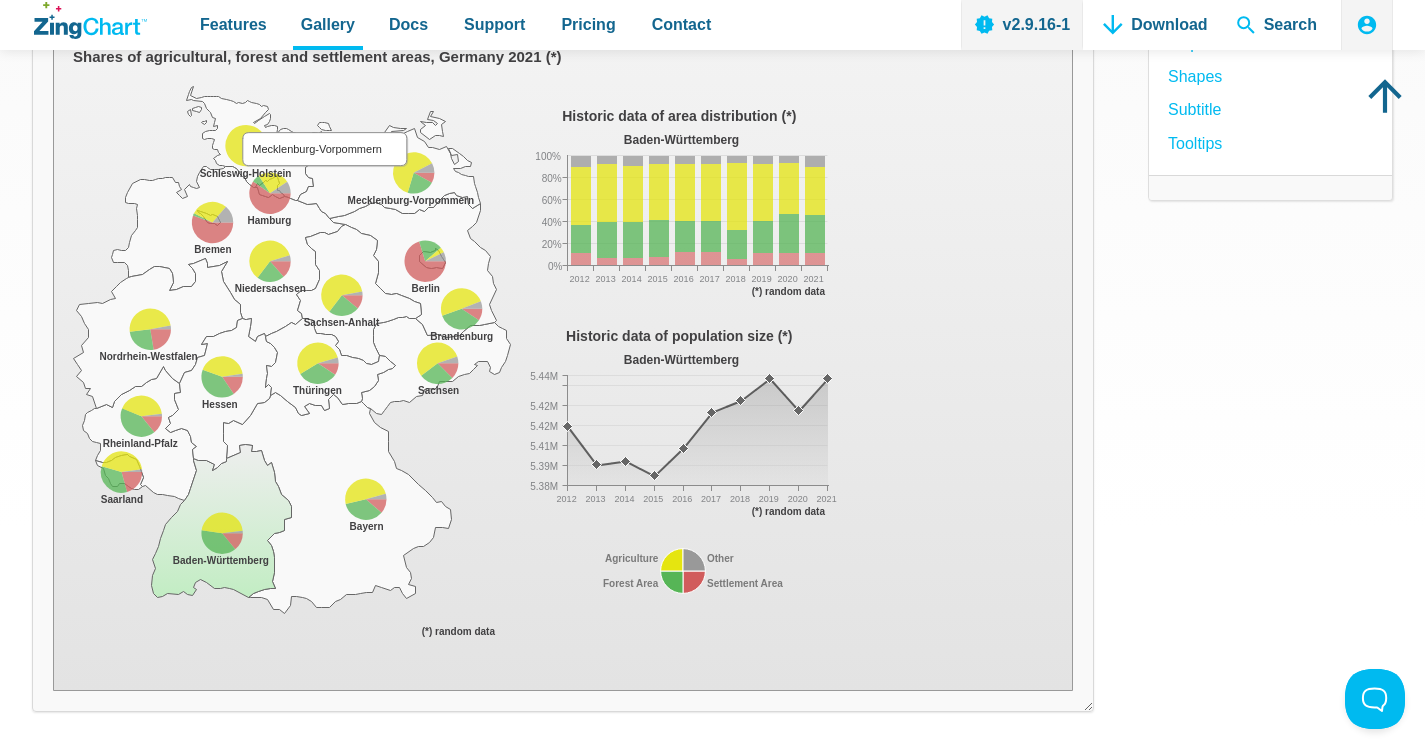 click at bounding box center (53, 691) 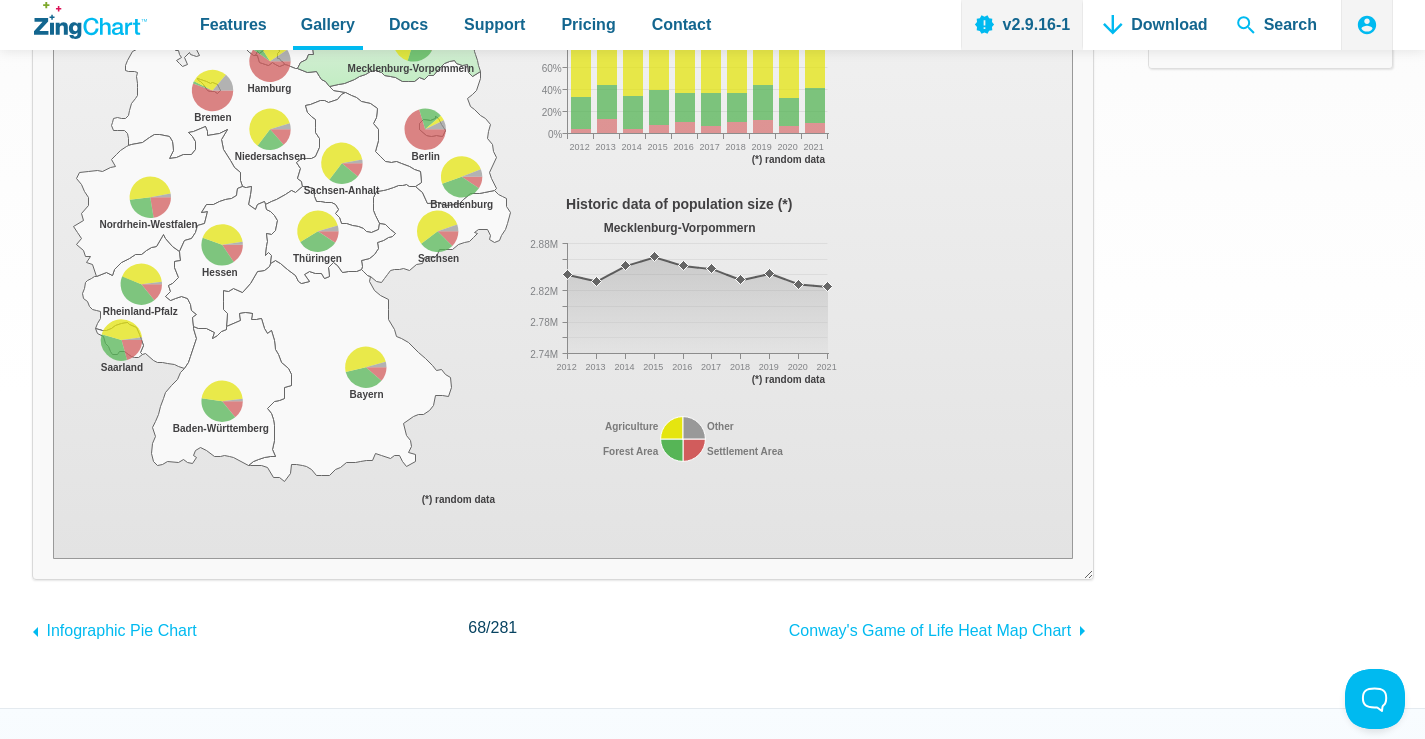 scroll, scrollTop: 300, scrollLeft: 0, axis: vertical 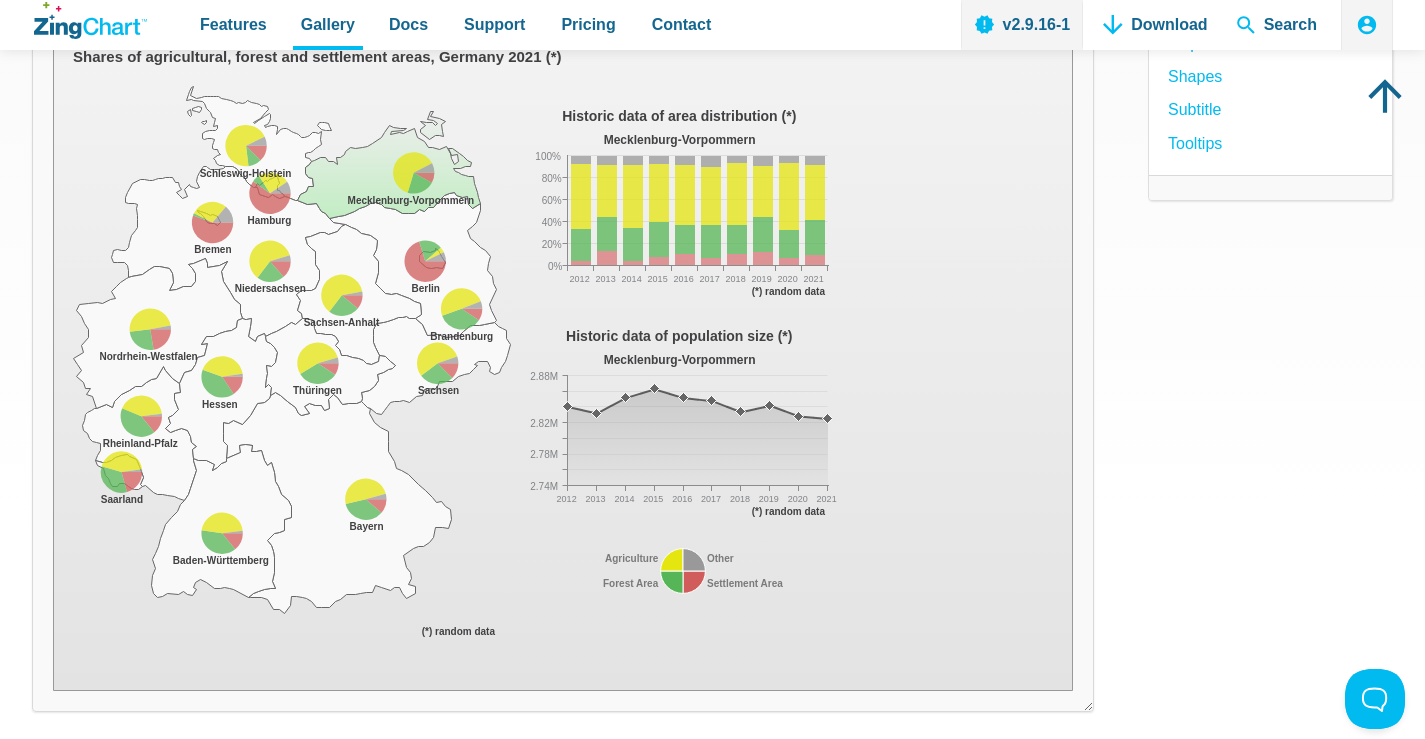 click at bounding box center (53, 691) 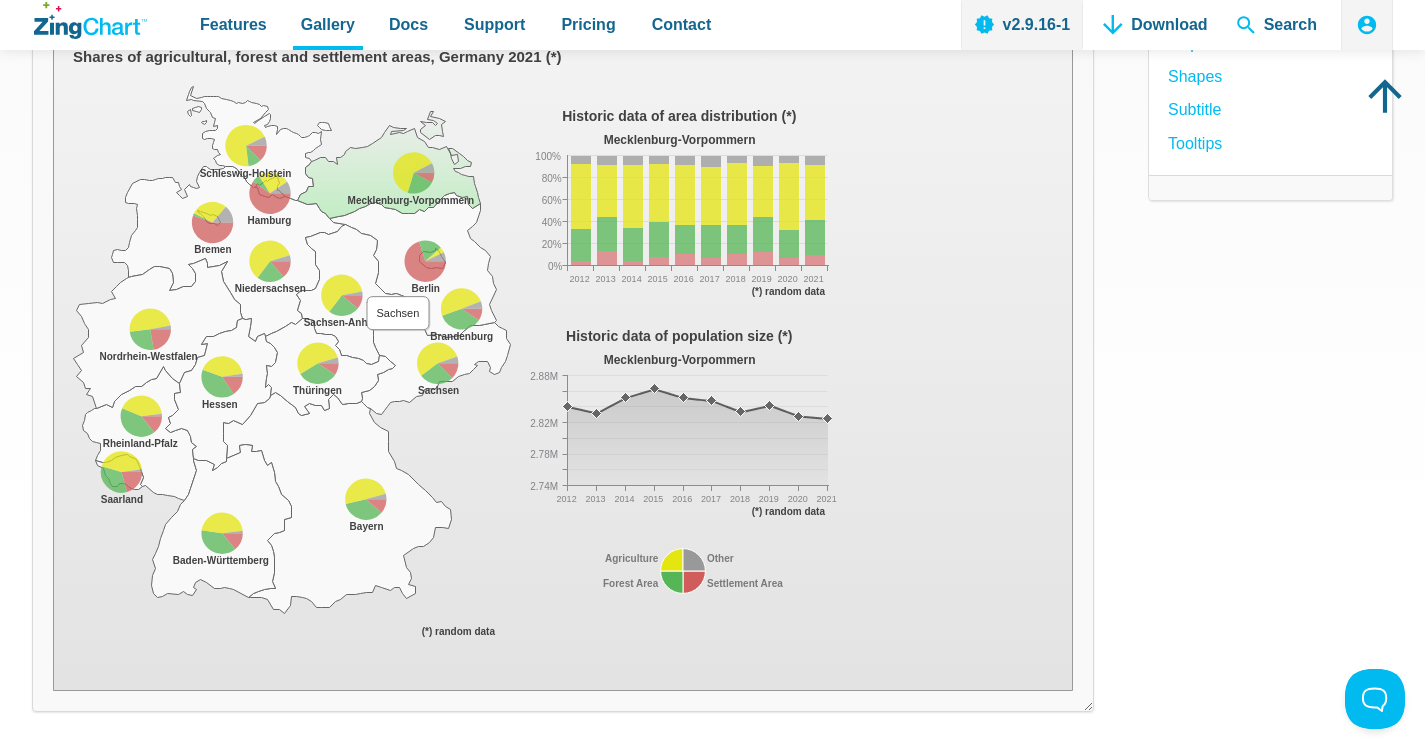 click at bounding box center (53, 691) 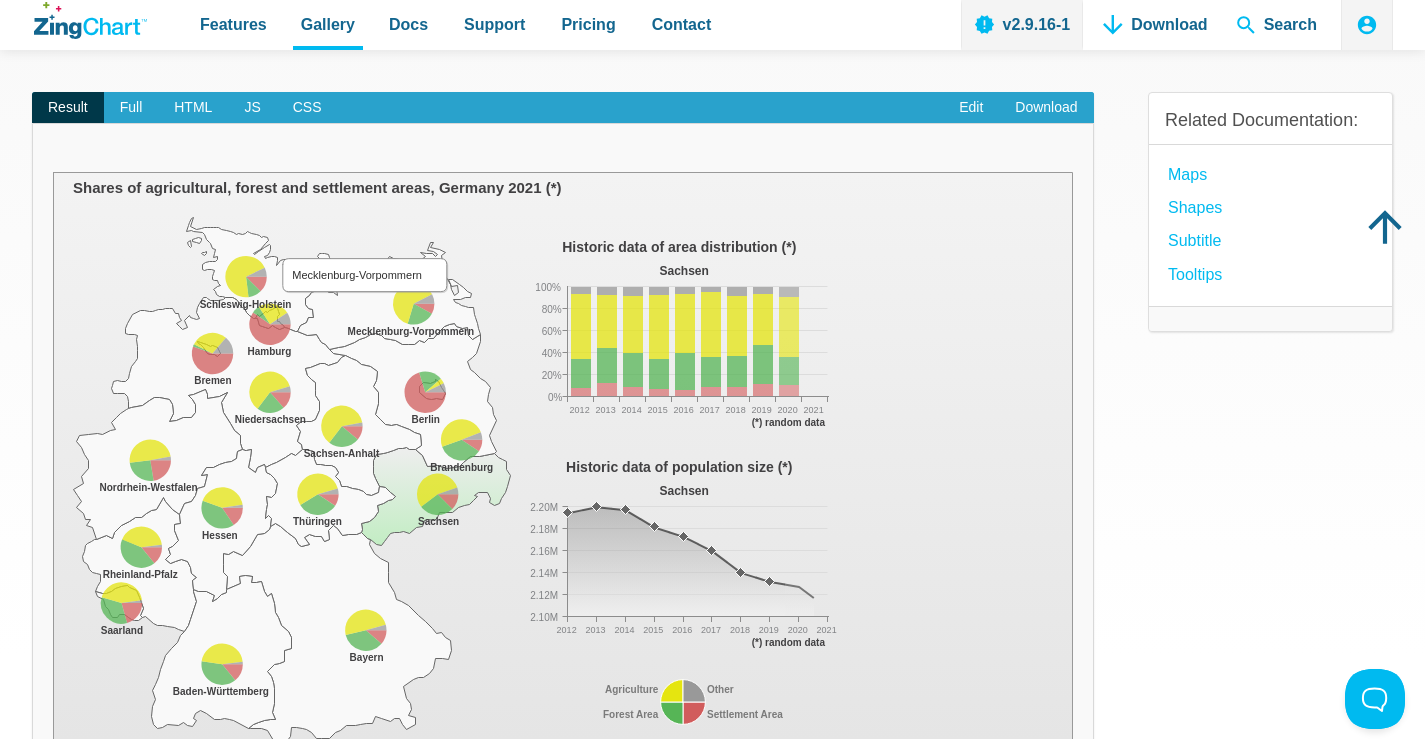 scroll, scrollTop: 0, scrollLeft: 0, axis: both 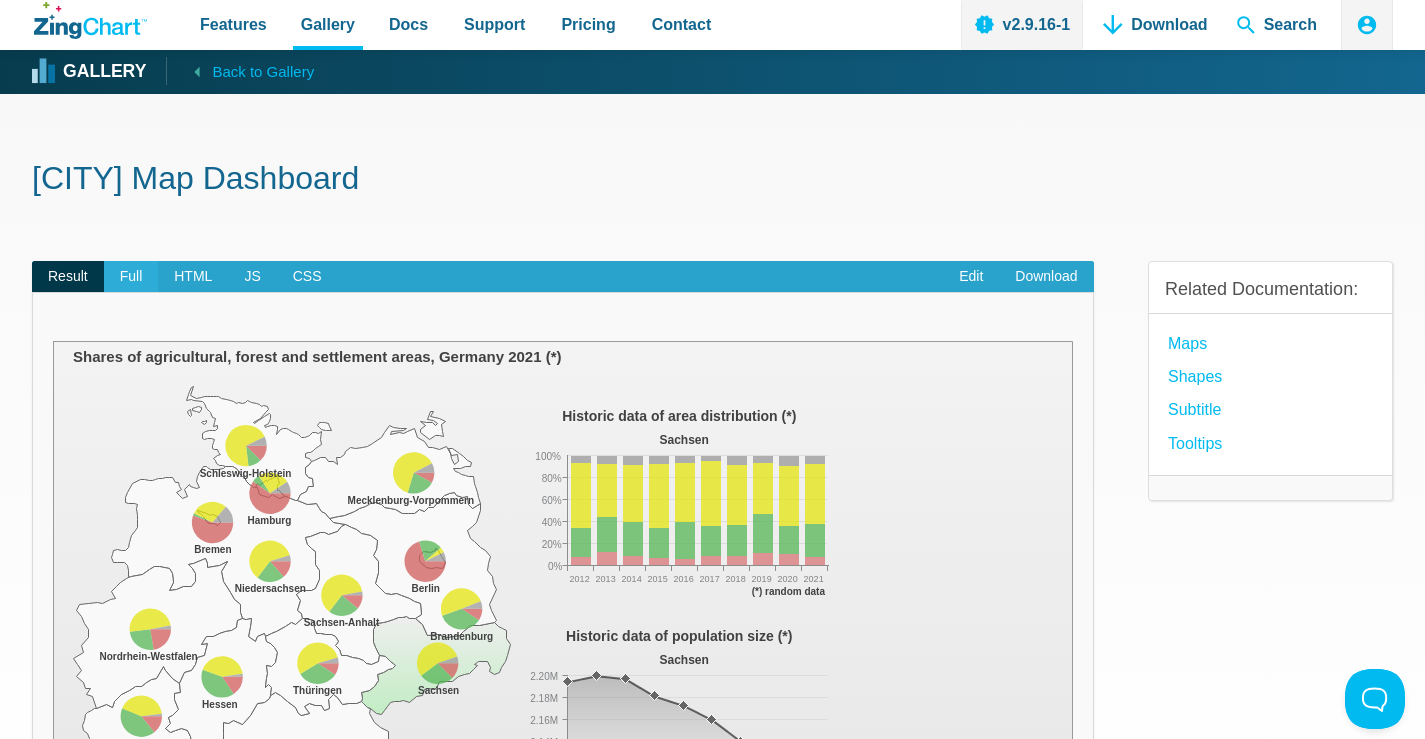click on "Full" at bounding box center [131, 277] 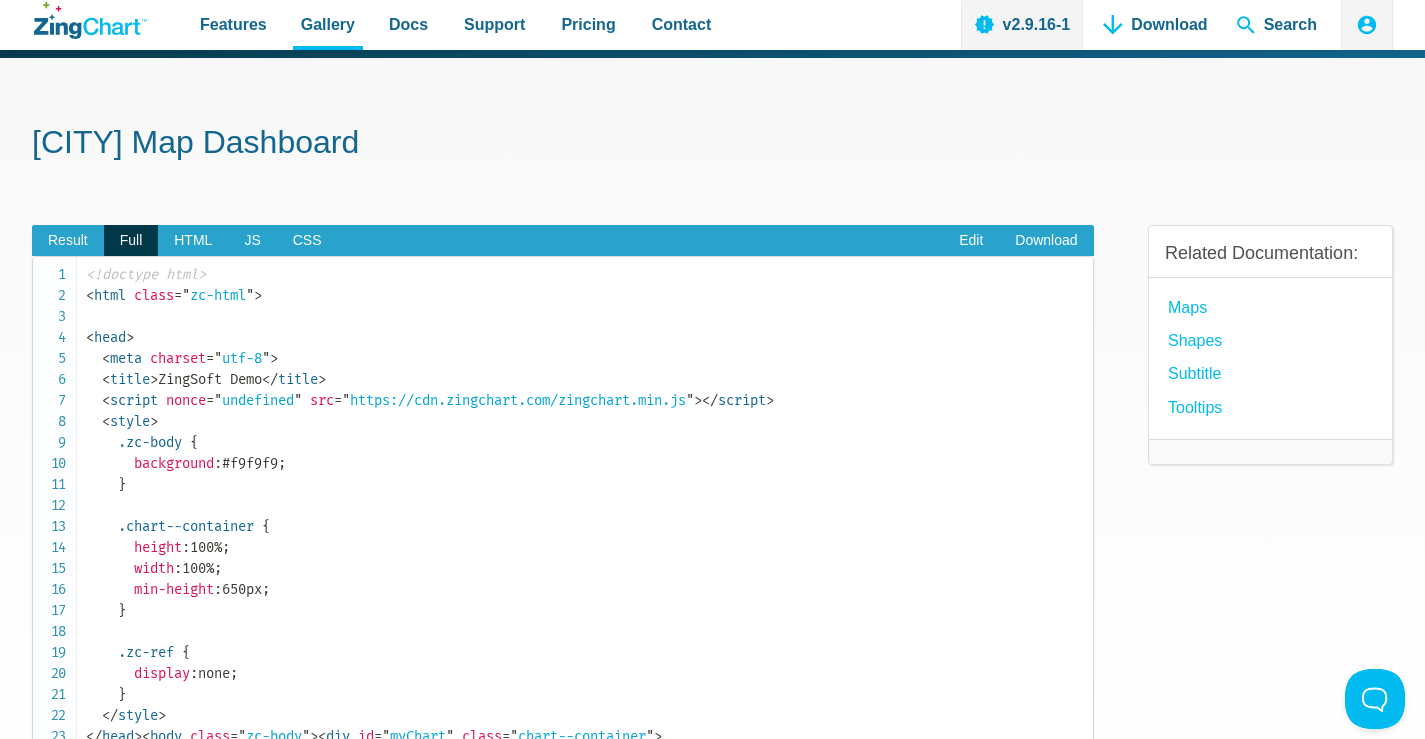 scroll, scrollTop: 100, scrollLeft: 0, axis: vertical 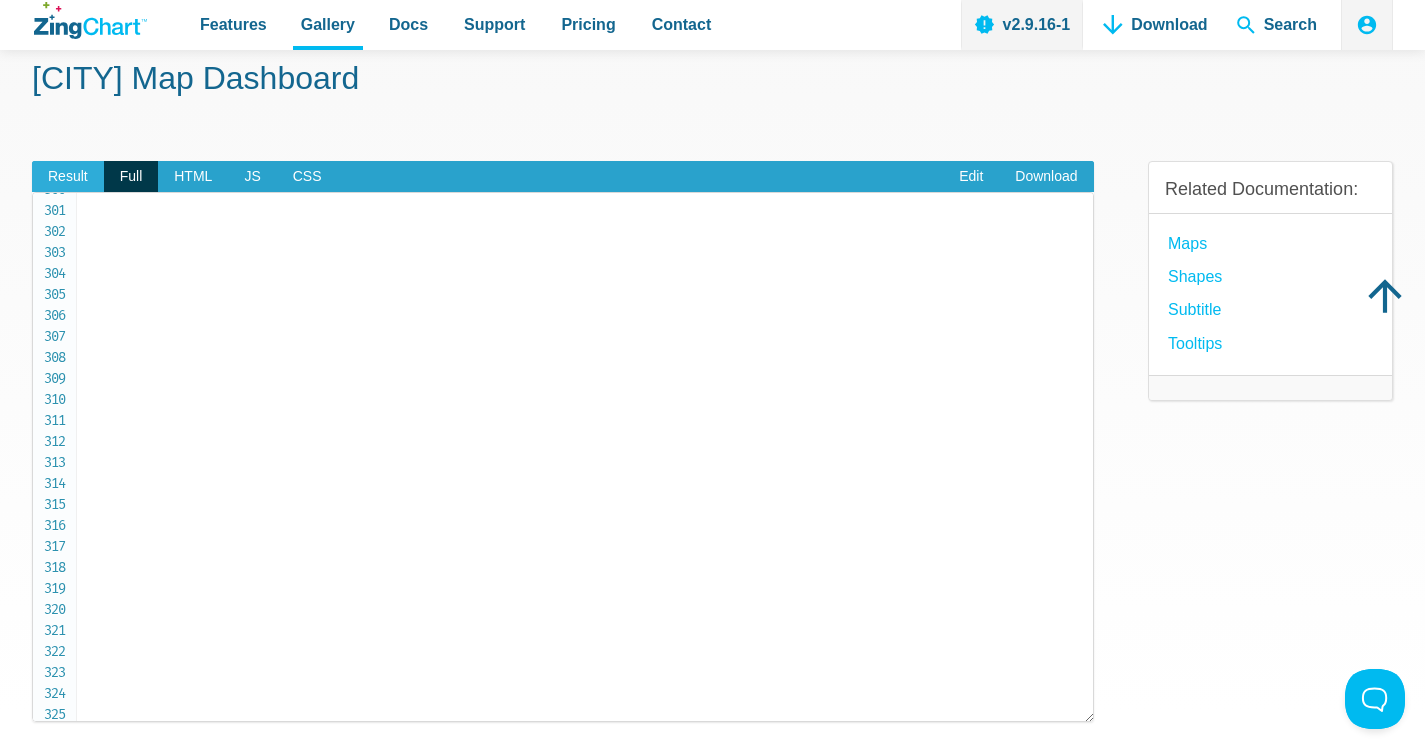 click on "Result" at bounding box center (68, 177) 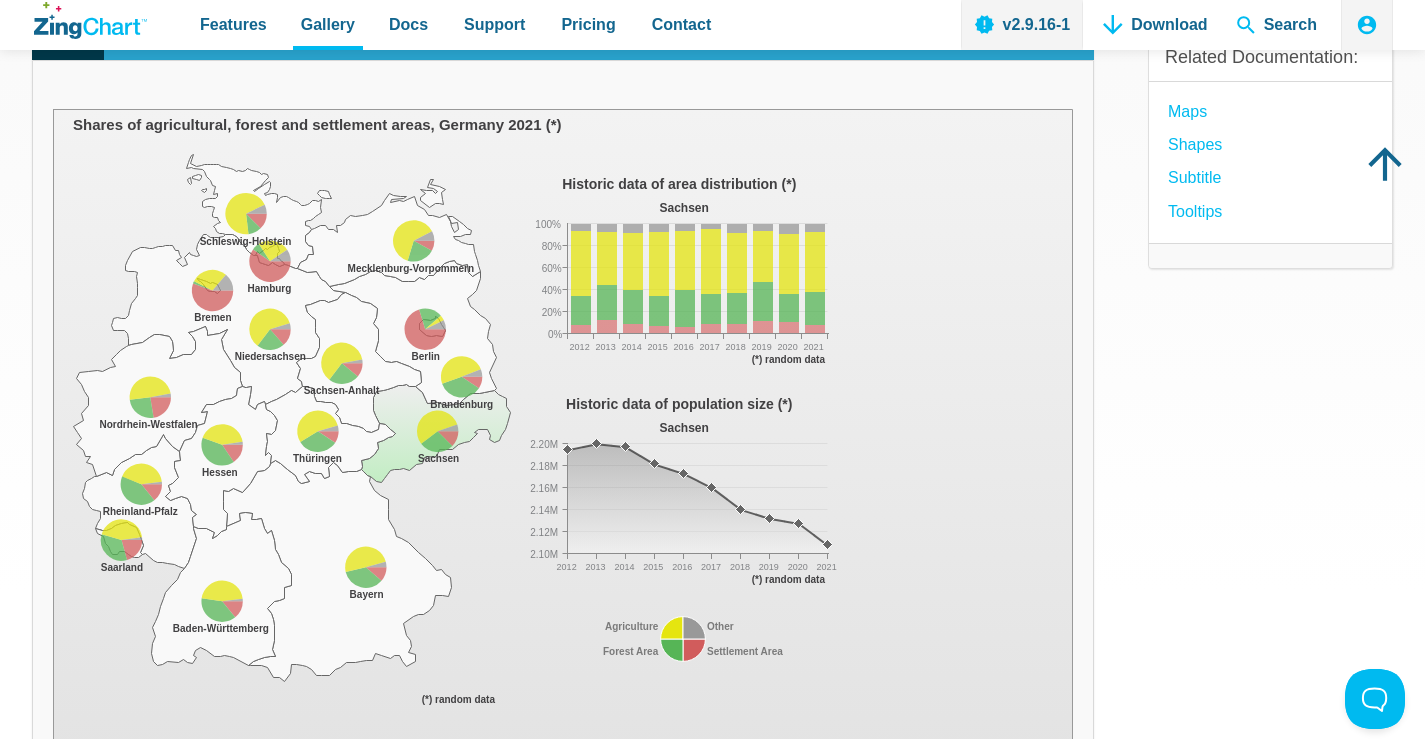 scroll, scrollTop: 200, scrollLeft: 0, axis: vertical 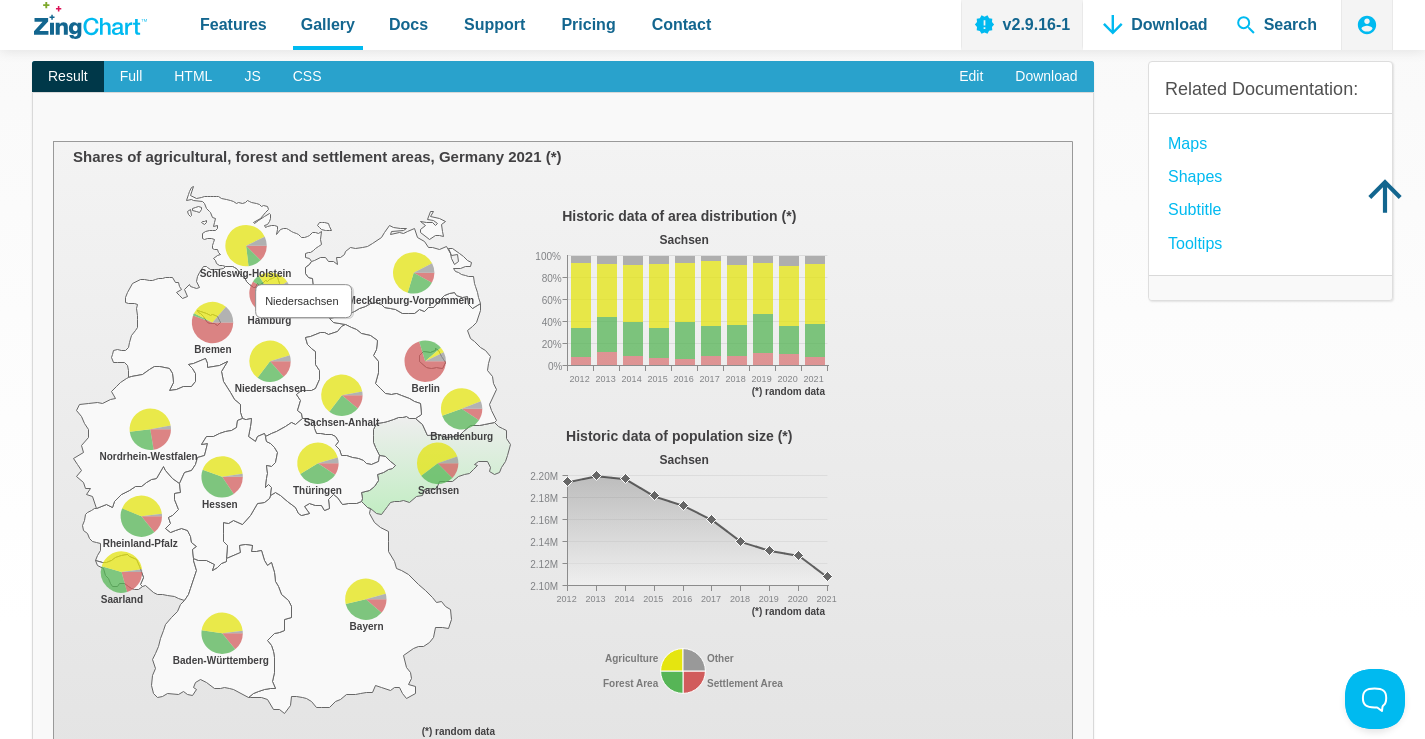 click at bounding box center [53, 791] 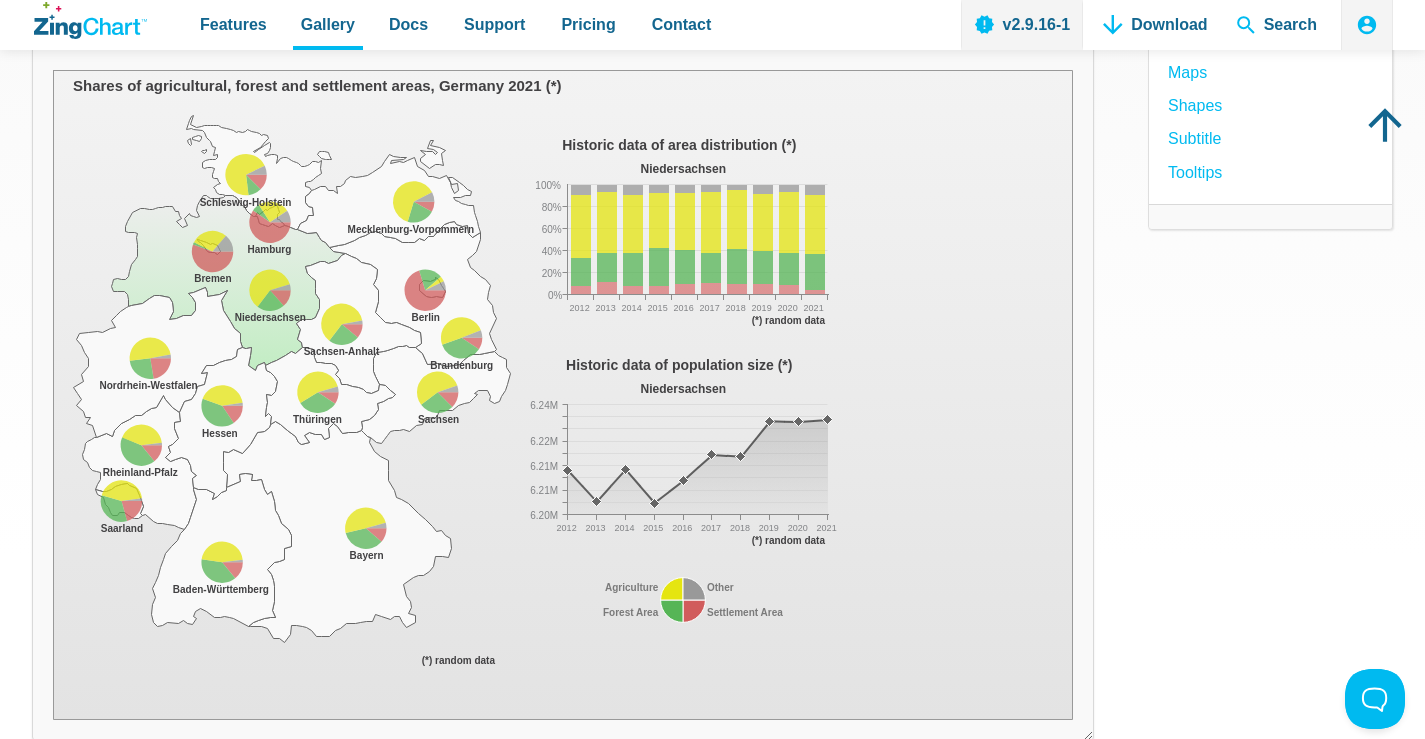 scroll, scrollTop: 300, scrollLeft: 0, axis: vertical 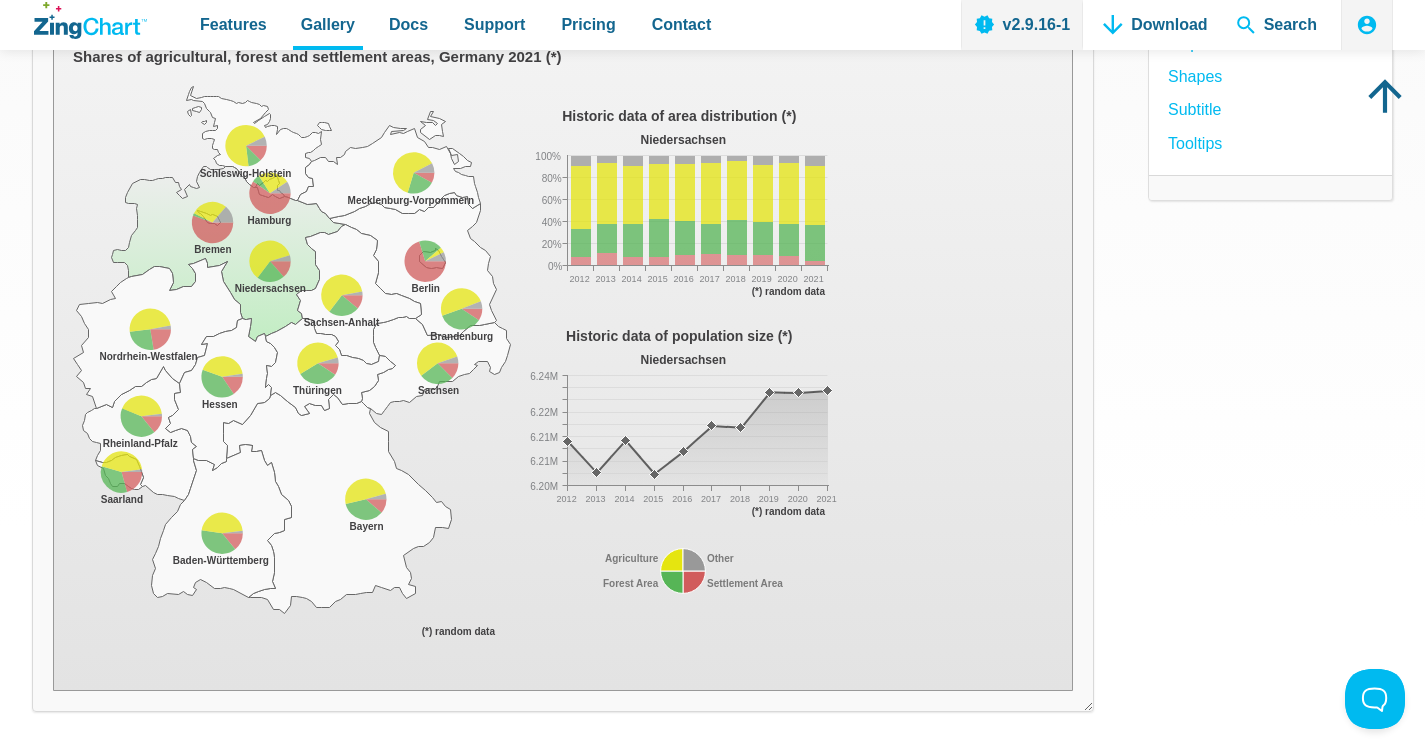 click at bounding box center [53, 691] 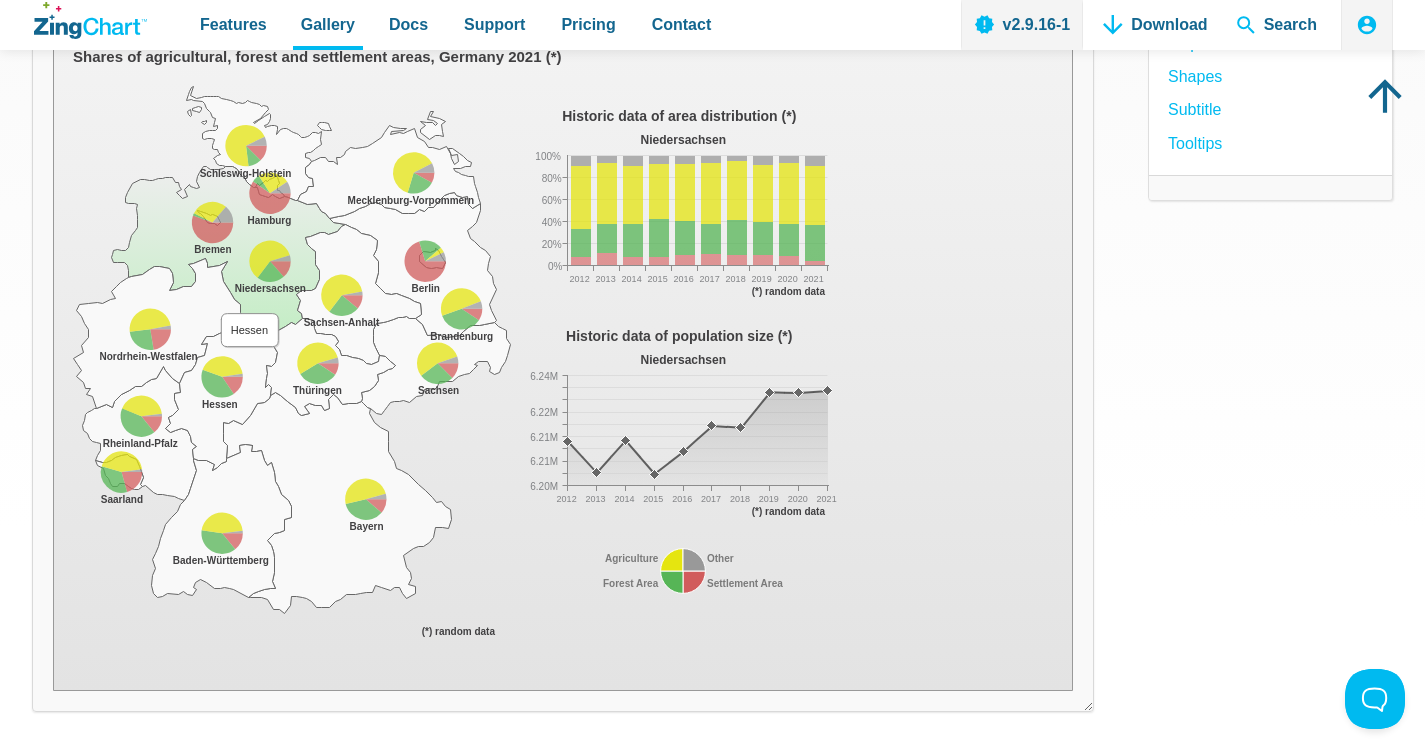click at bounding box center [53, 691] 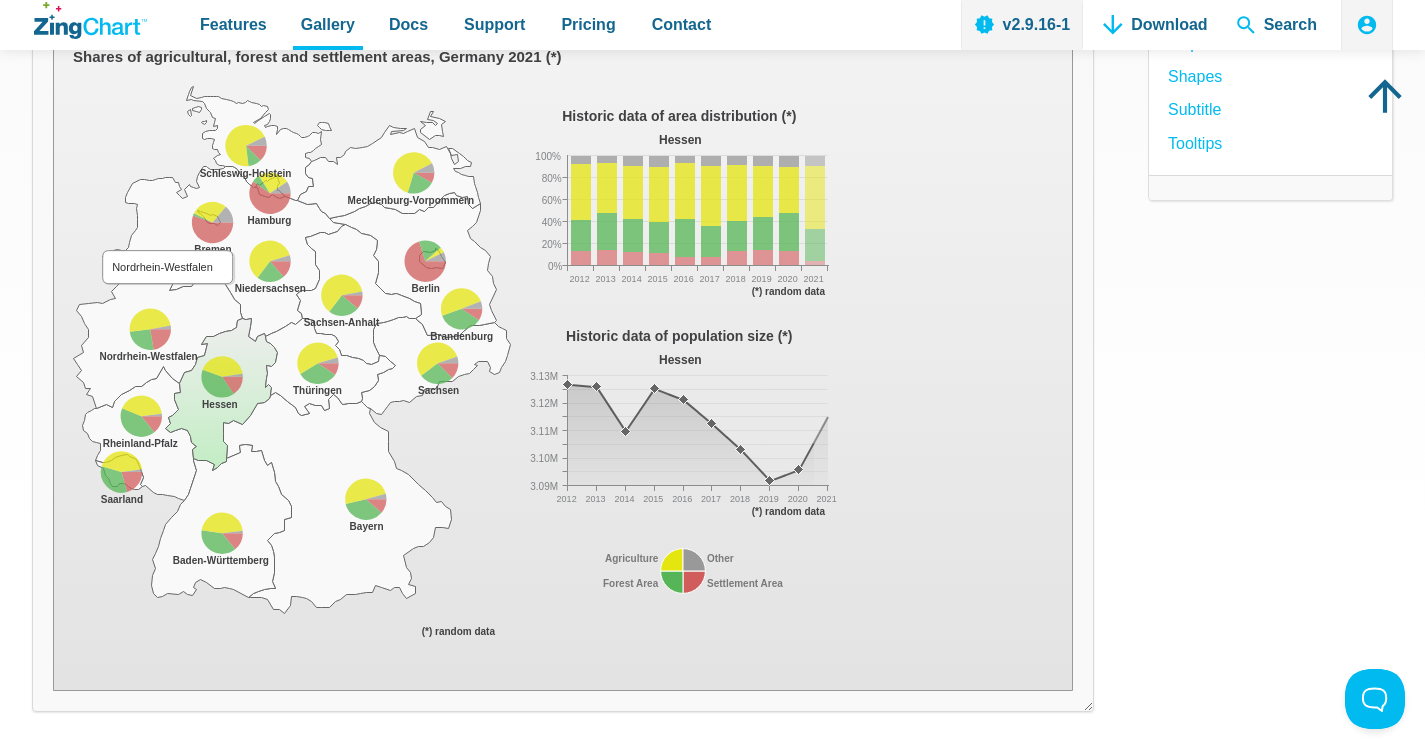 click at bounding box center [53, 691] 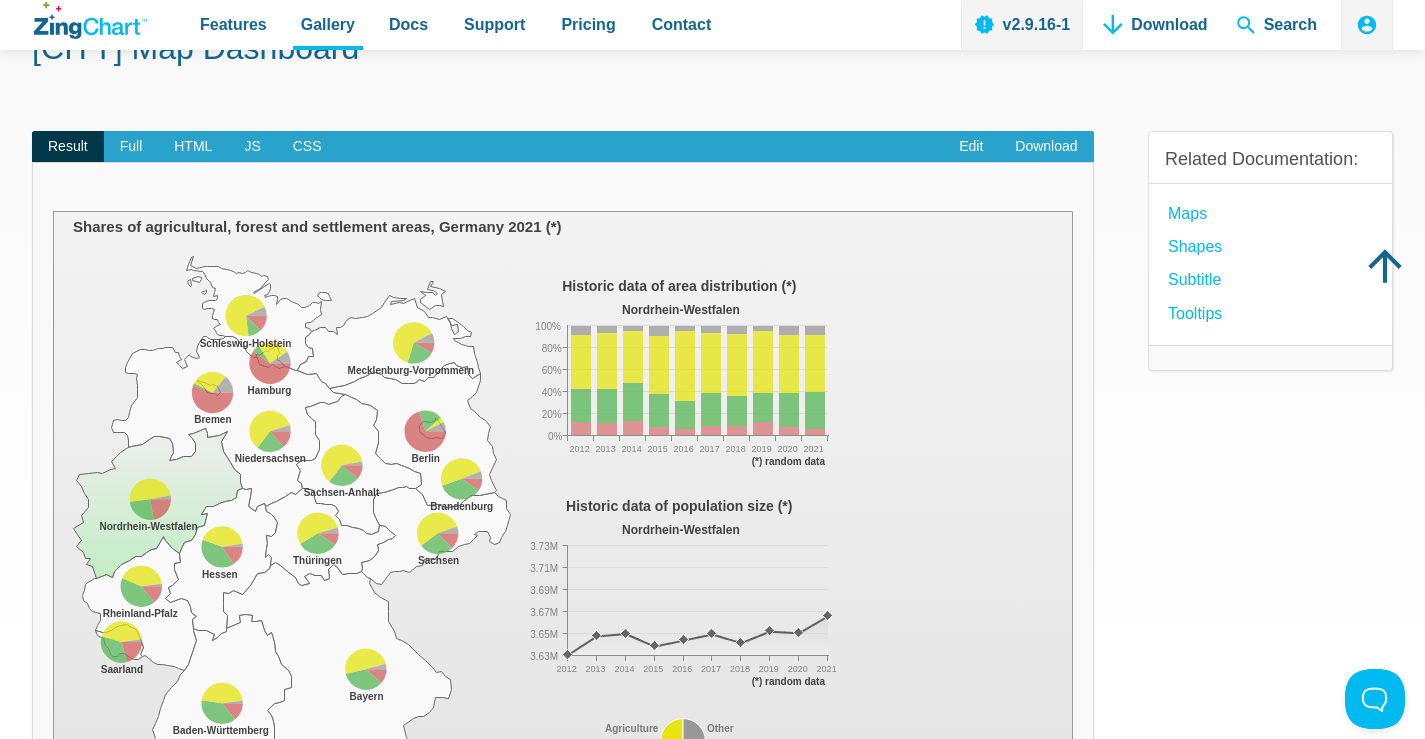 scroll, scrollTop: 100, scrollLeft: 0, axis: vertical 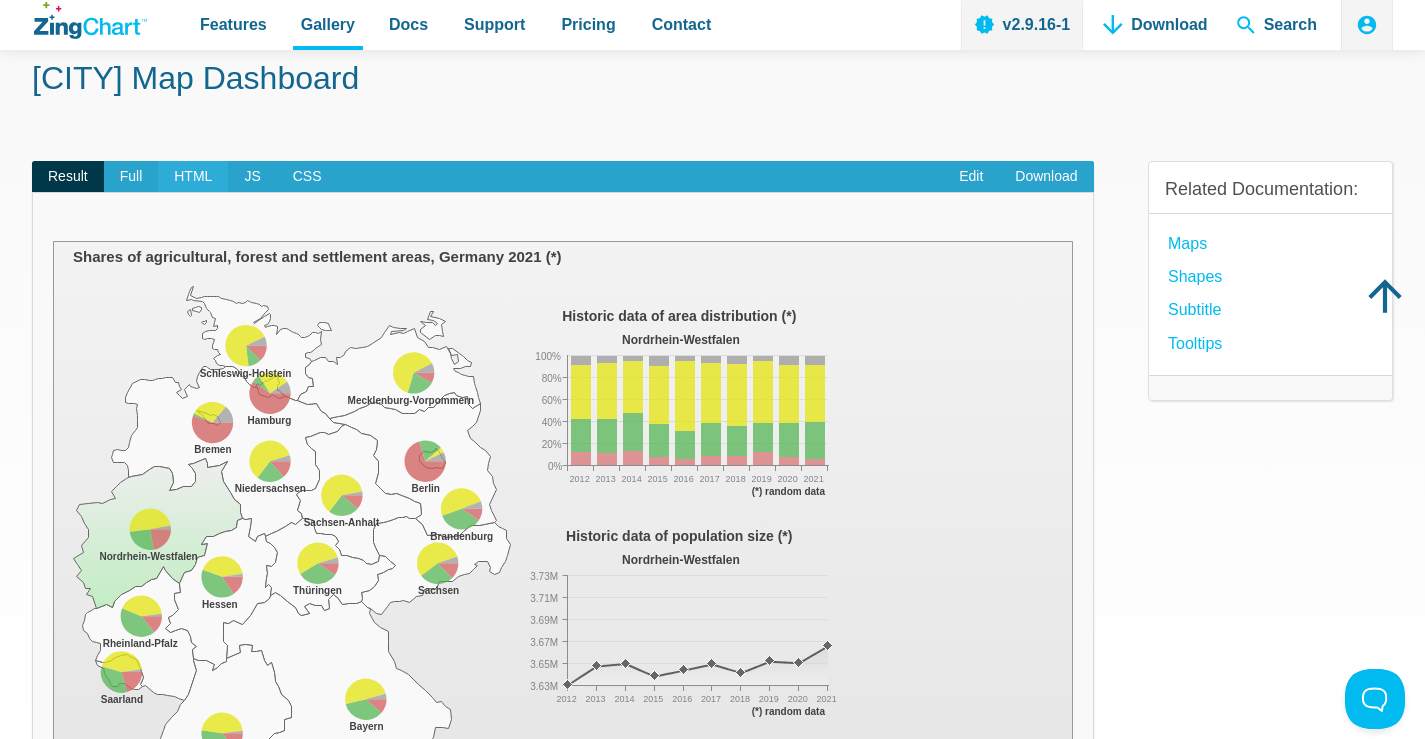drag, startPoint x: 122, startPoint y: 177, endPoint x: 164, endPoint y: 183, distance: 42.426407 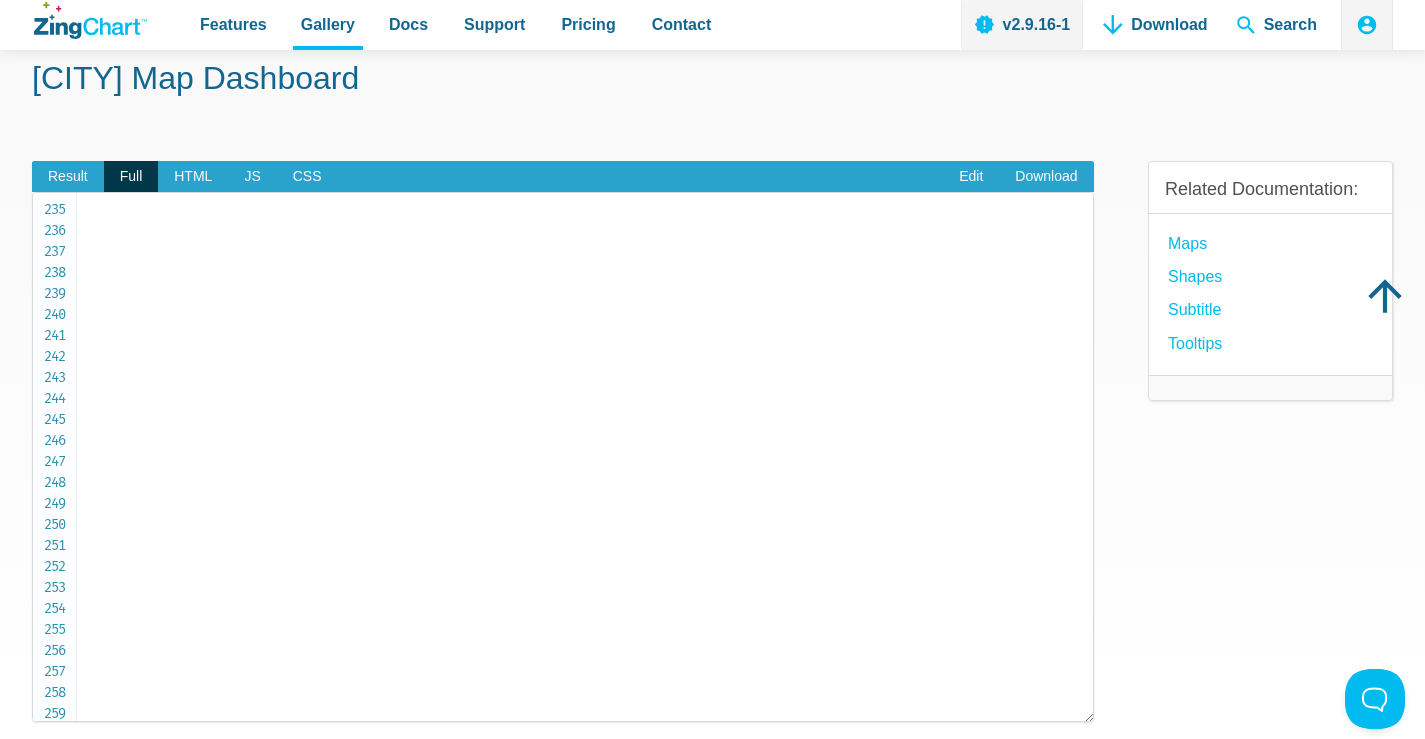 scroll, scrollTop: 4900, scrollLeft: 0, axis: vertical 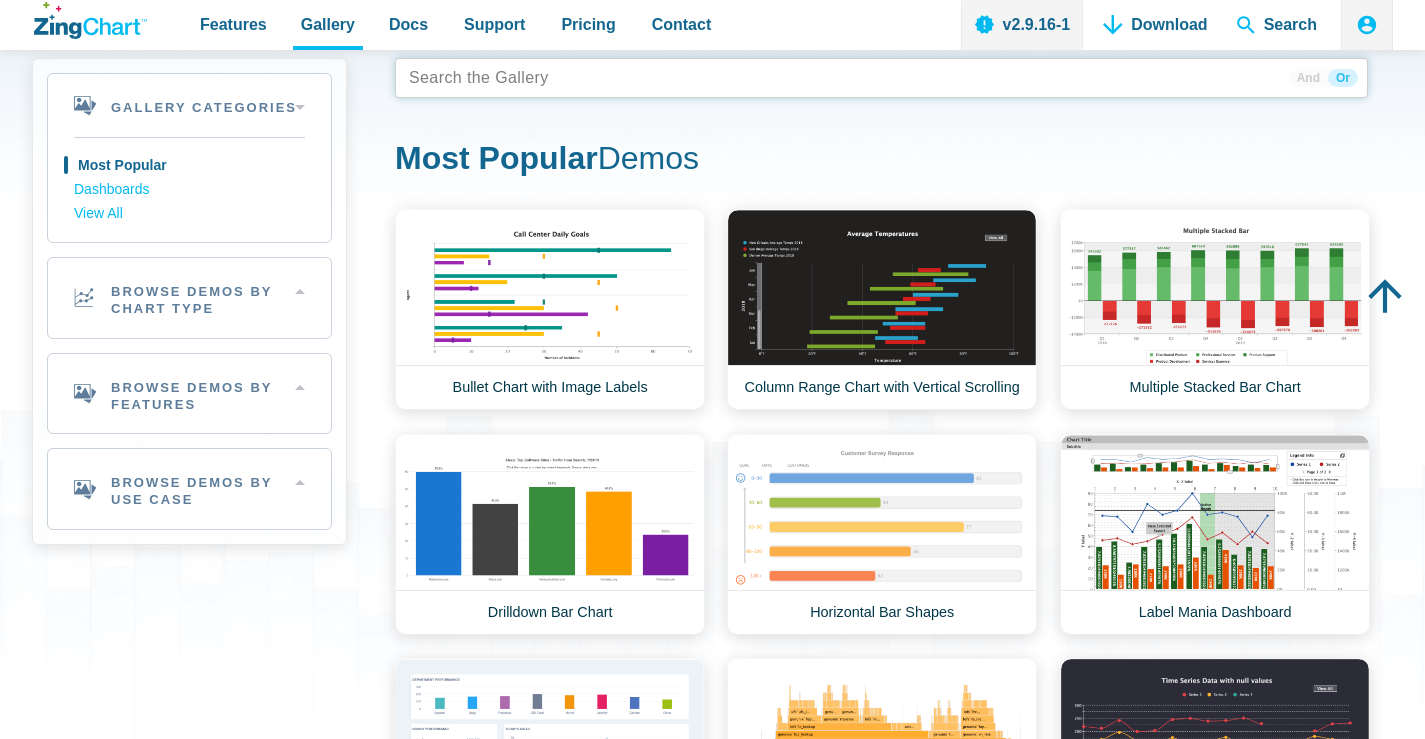 click at bounding box center [881, 78] 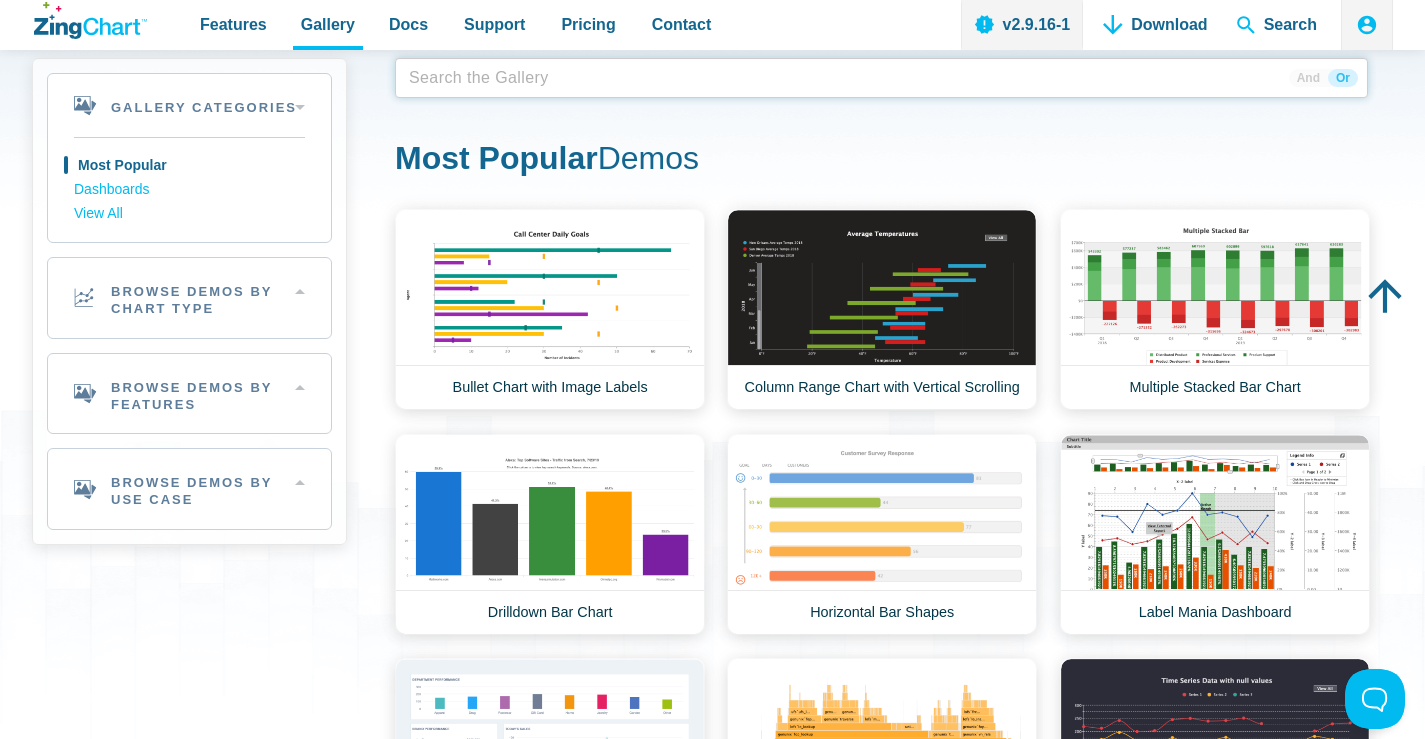 scroll, scrollTop: 0, scrollLeft: 0, axis: both 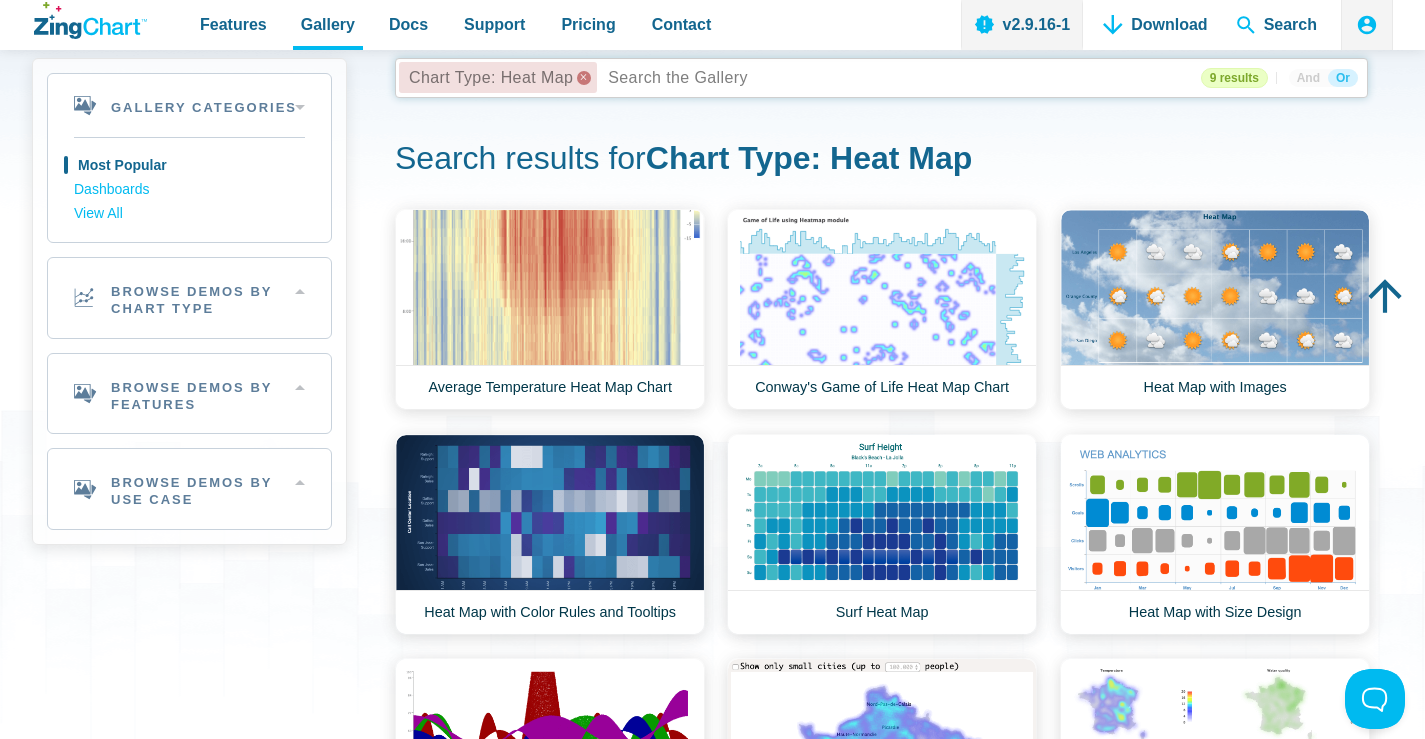 click at bounding box center (584, 78) 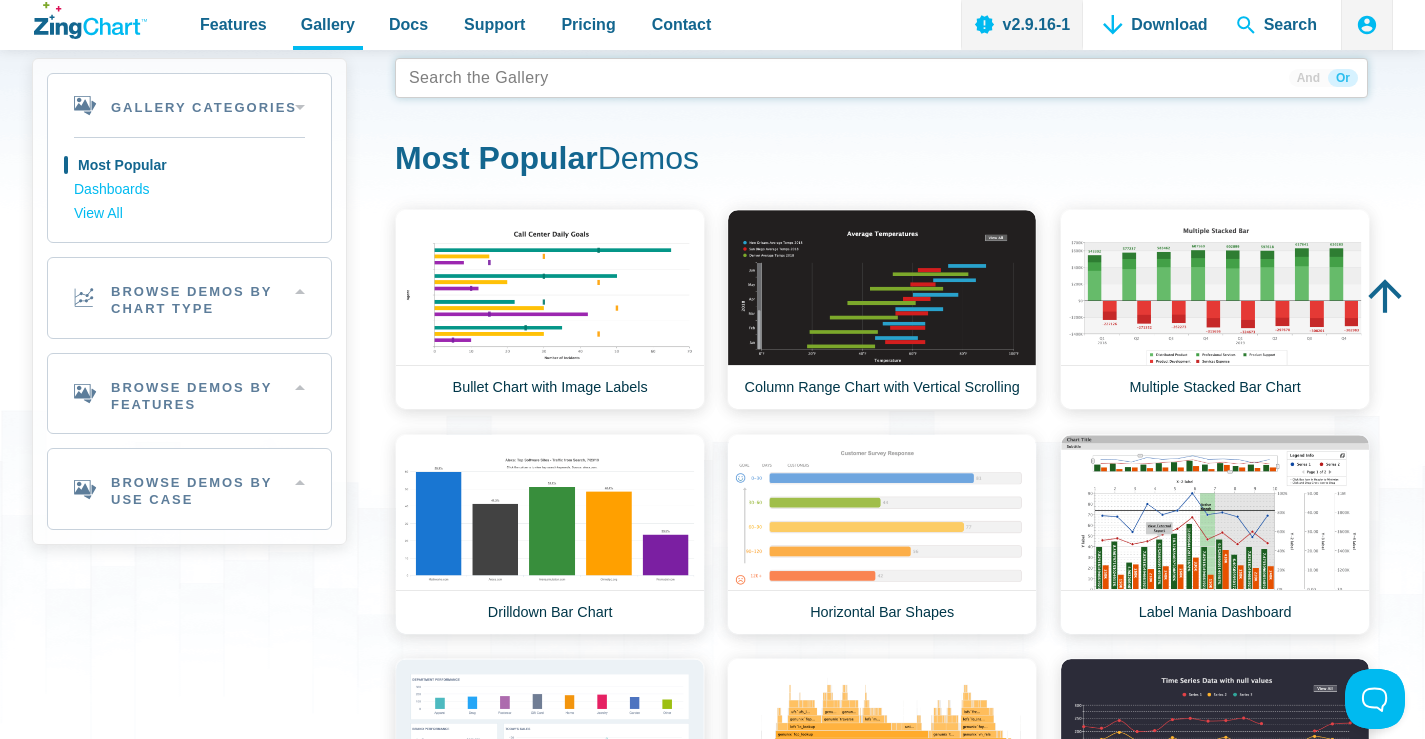 click at bounding box center [881, 78] 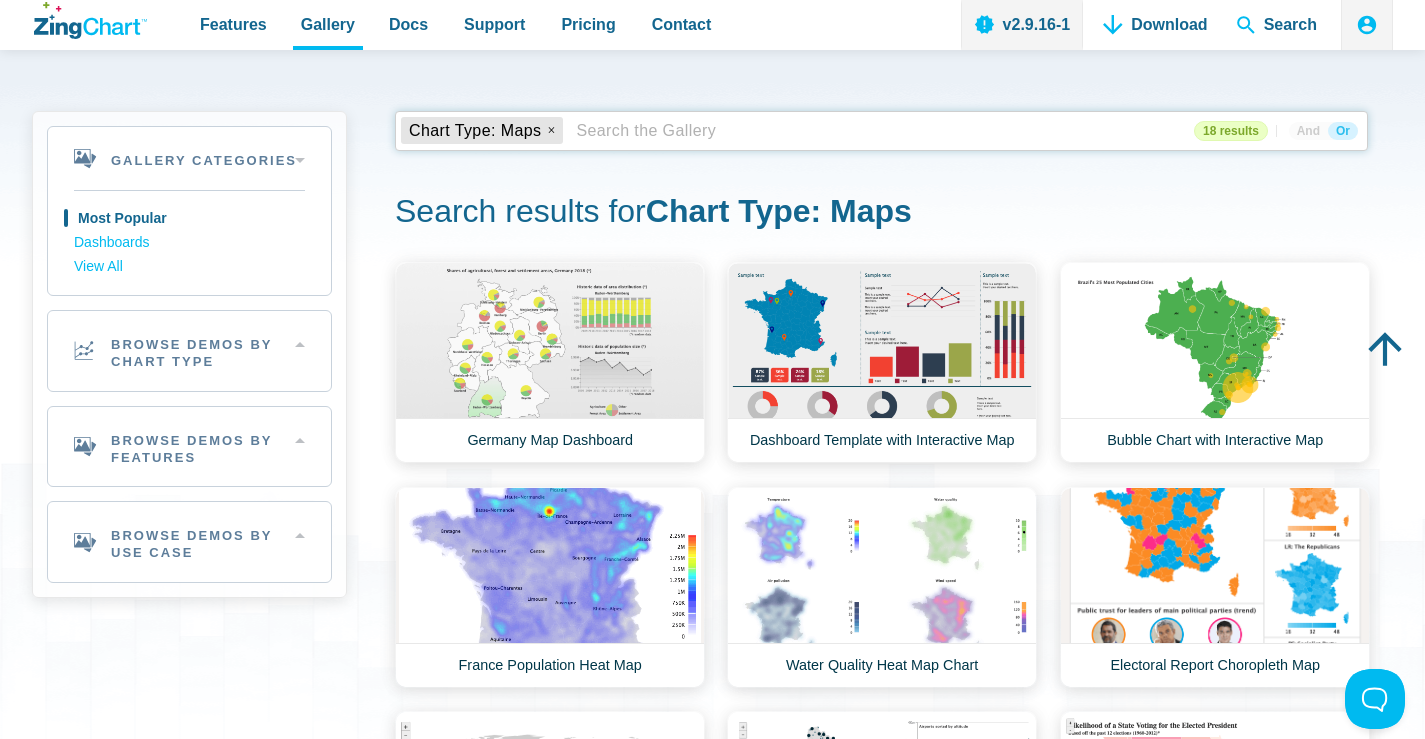 scroll, scrollTop: 0, scrollLeft: 0, axis: both 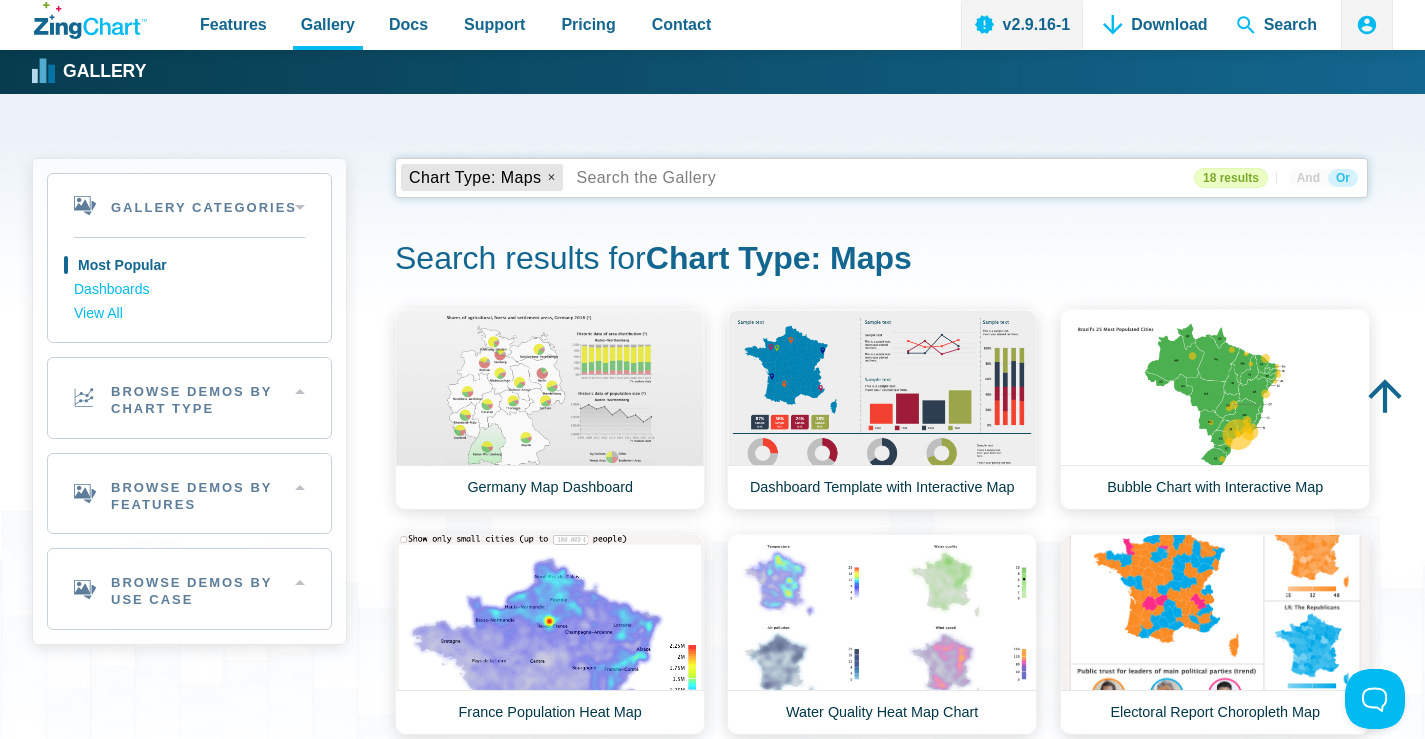 click on "And" at bounding box center [1308, 178] 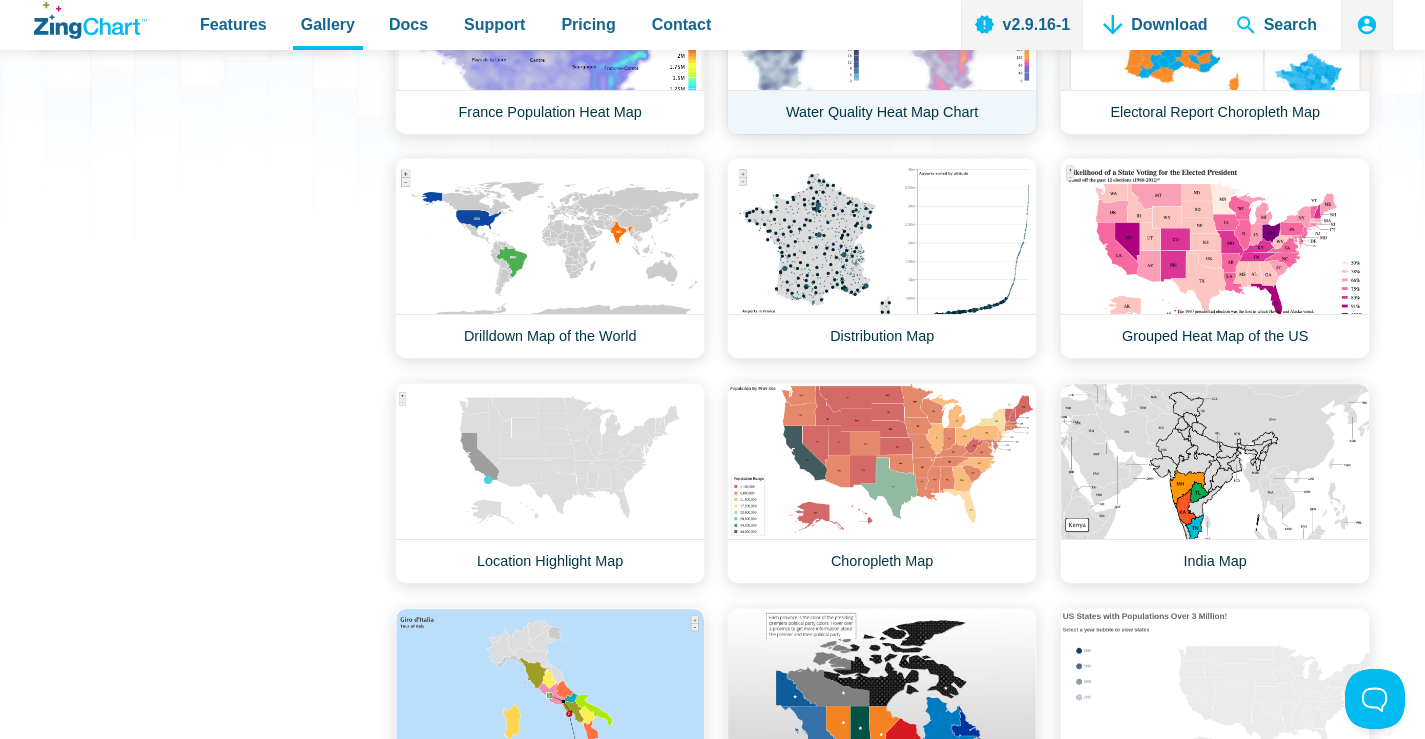 scroll, scrollTop: 200, scrollLeft: 0, axis: vertical 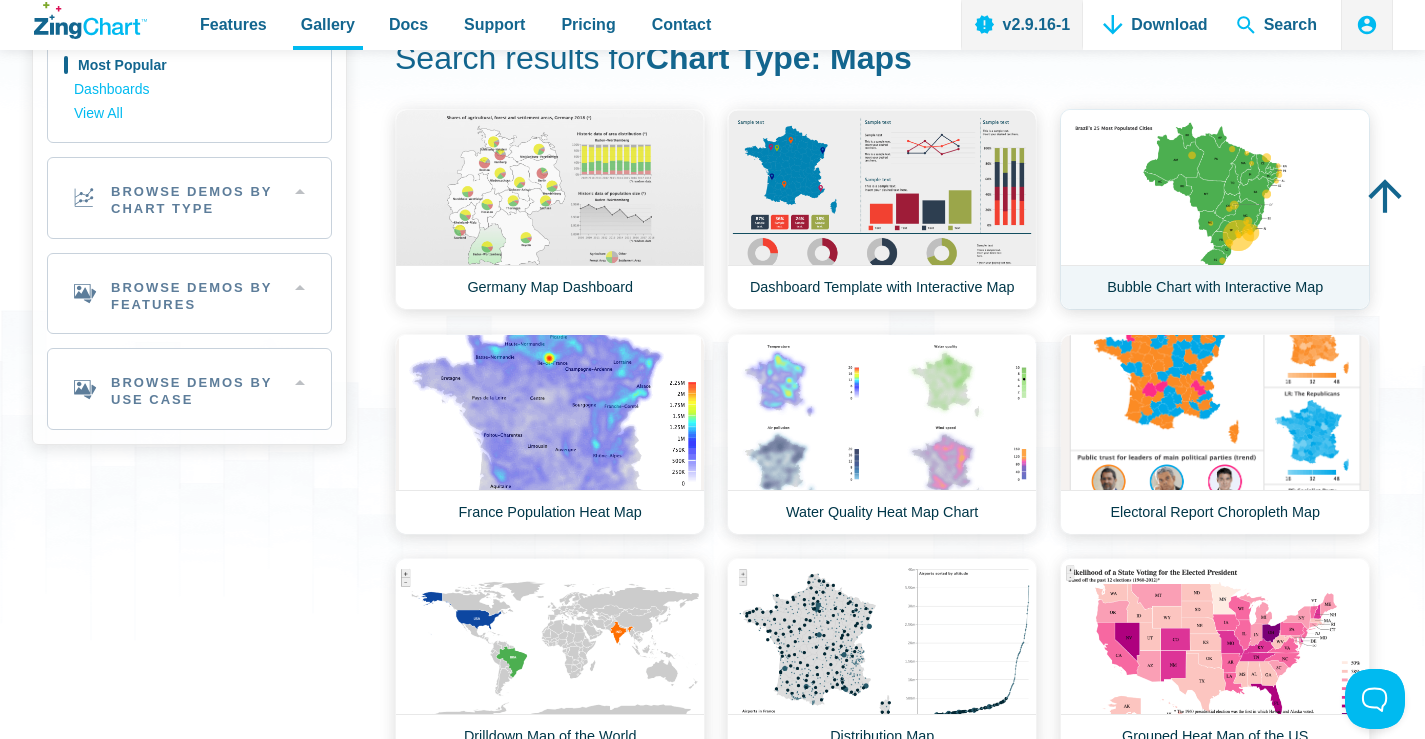 click on "Bubble Chart with Interactive Map" at bounding box center [1215, 209] 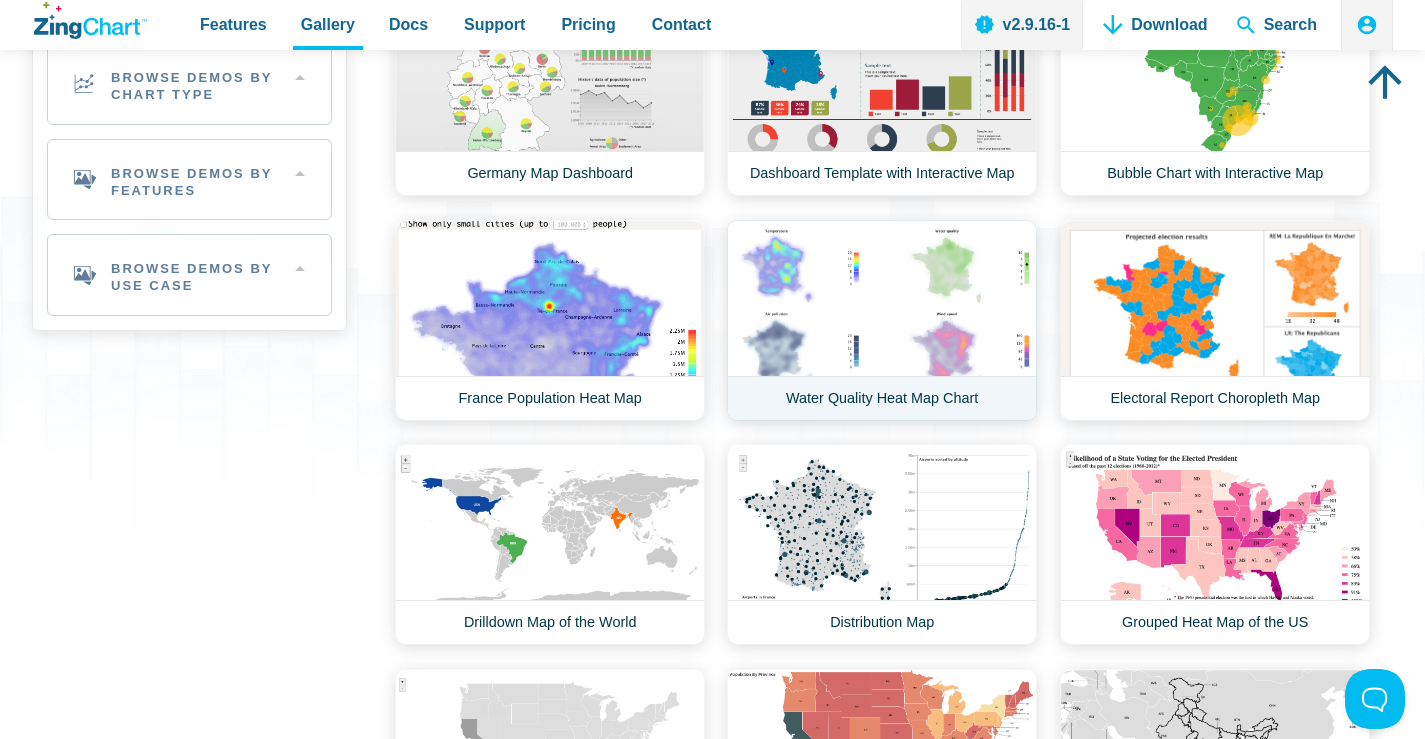 scroll, scrollTop: 500, scrollLeft: 0, axis: vertical 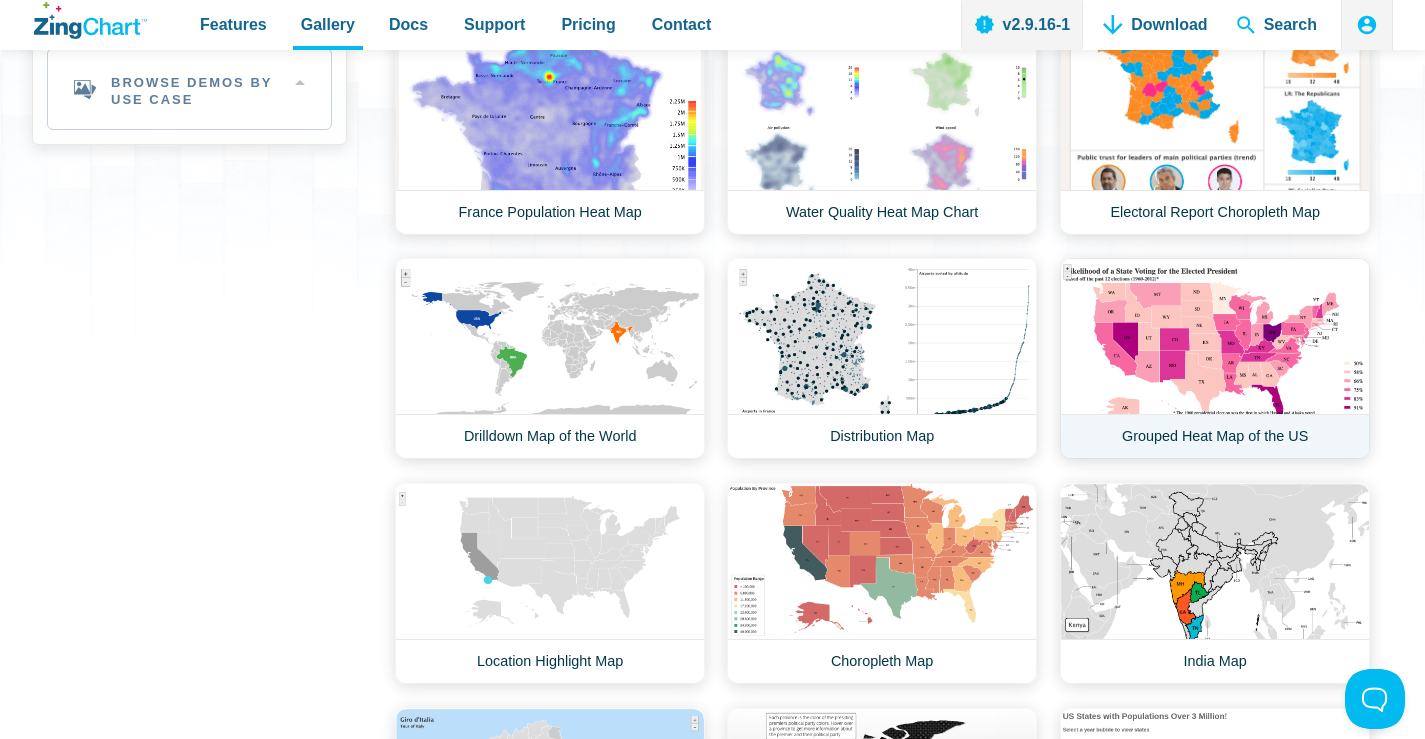 click on "Grouped Heat Map of the US" at bounding box center [1215, 358] 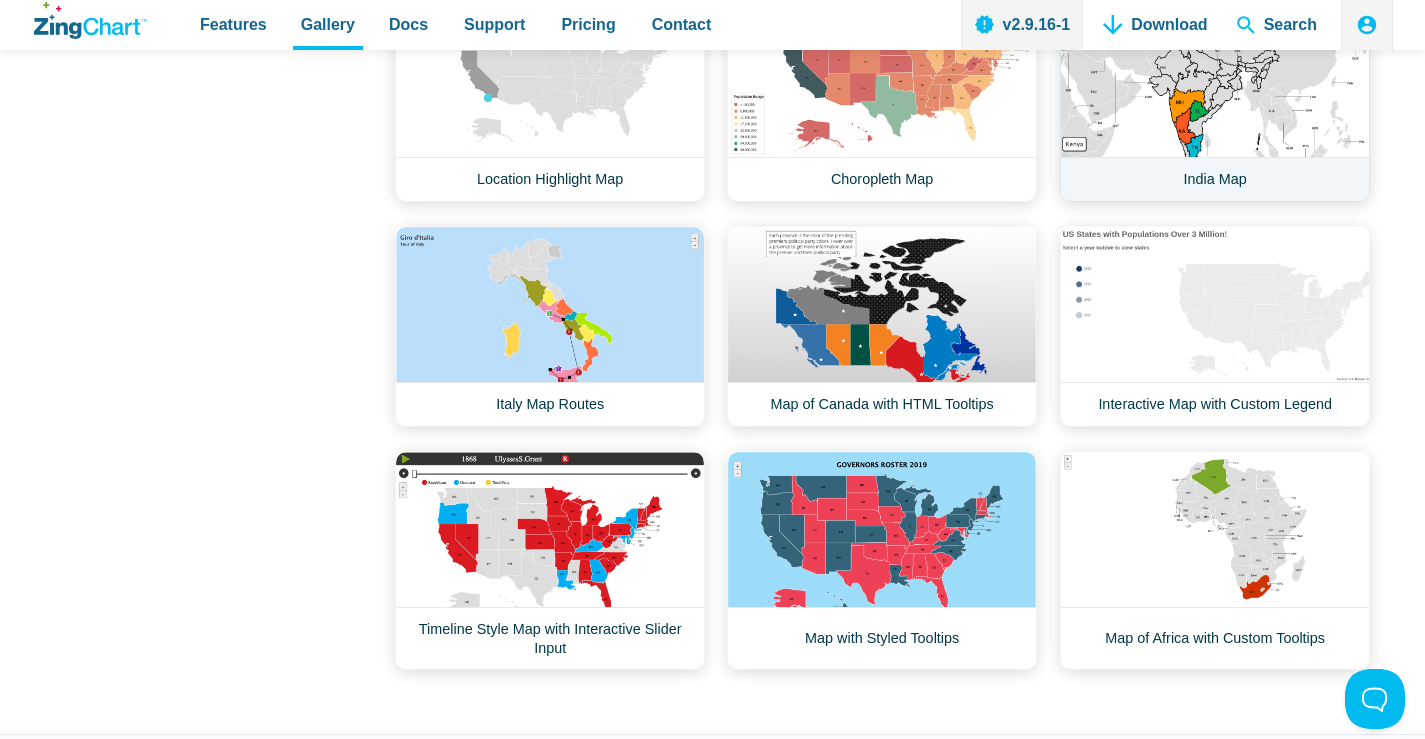 scroll, scrollTop: 1100, scrollLeft: 0, axis: vertical 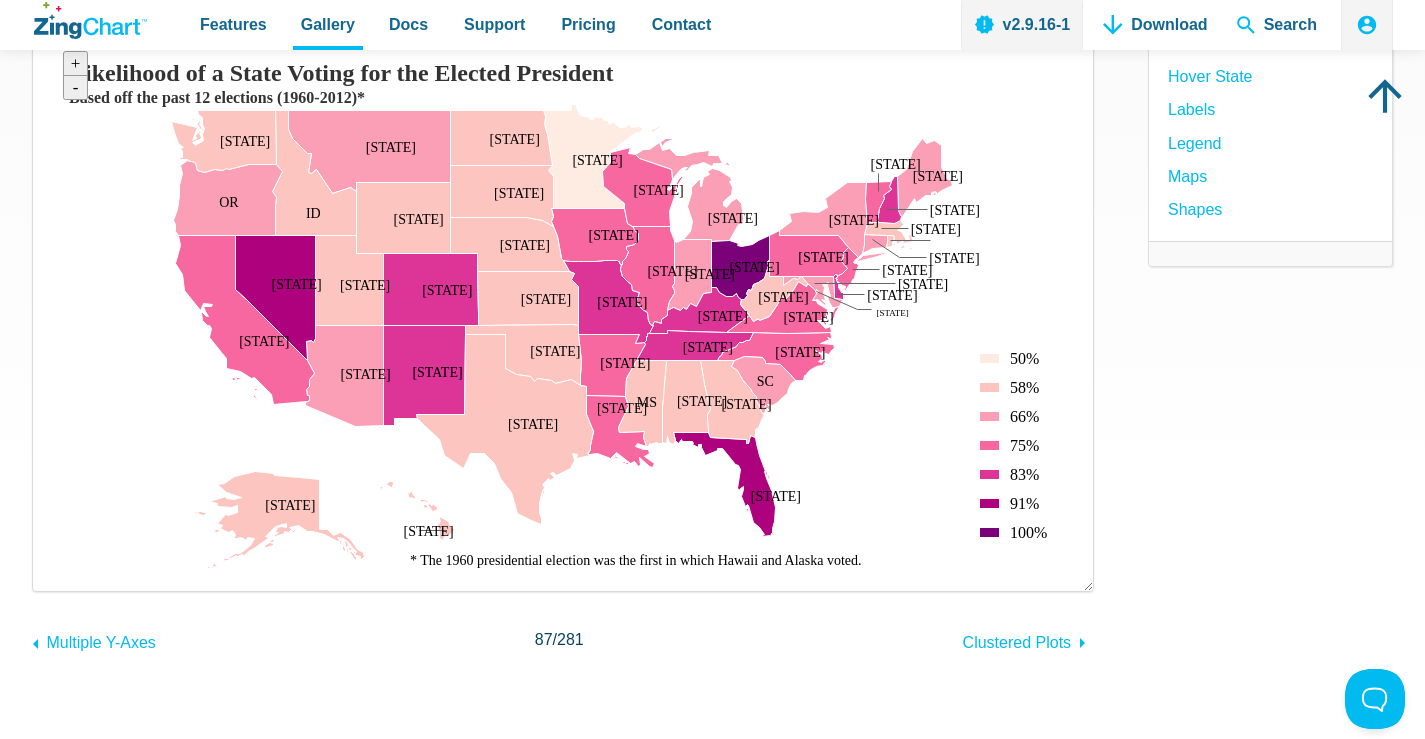 click at bounding box center [990, 503] 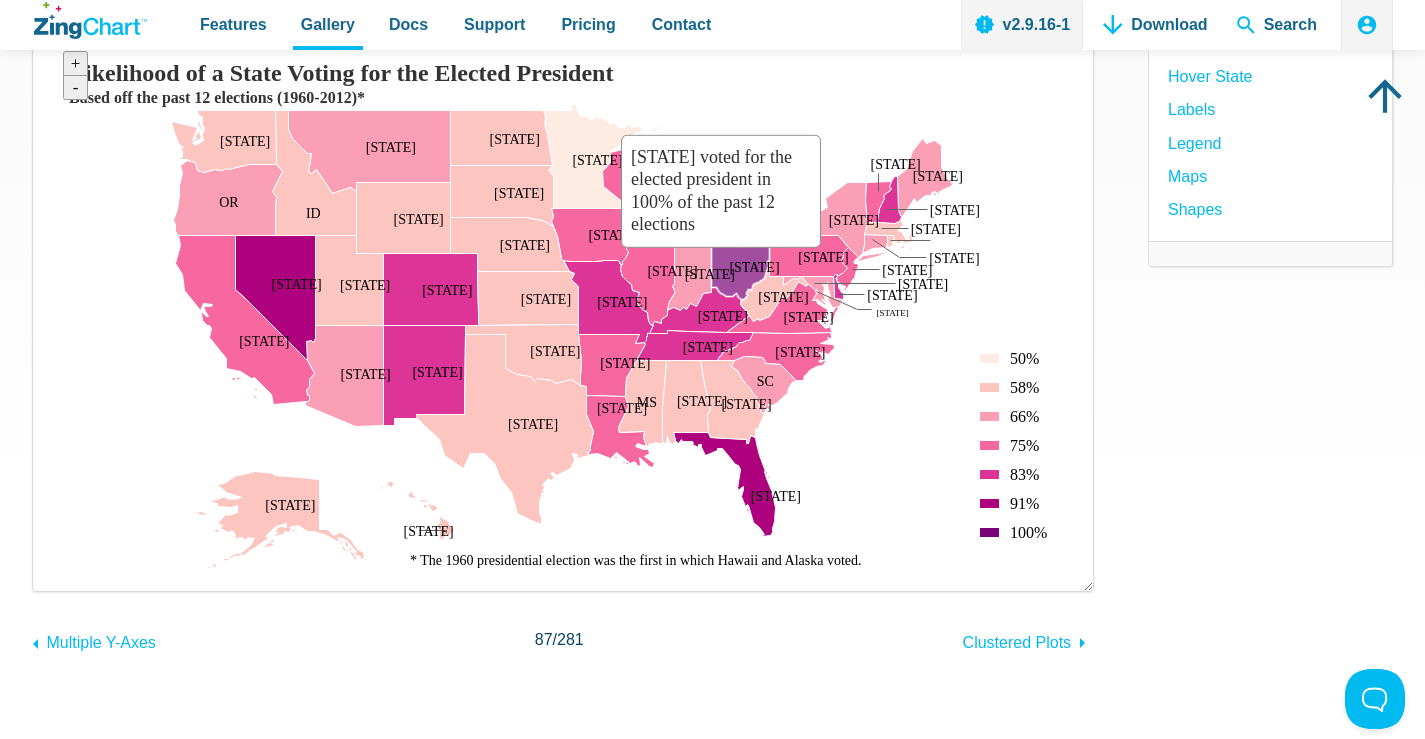 click at bounding box center (53, 571) 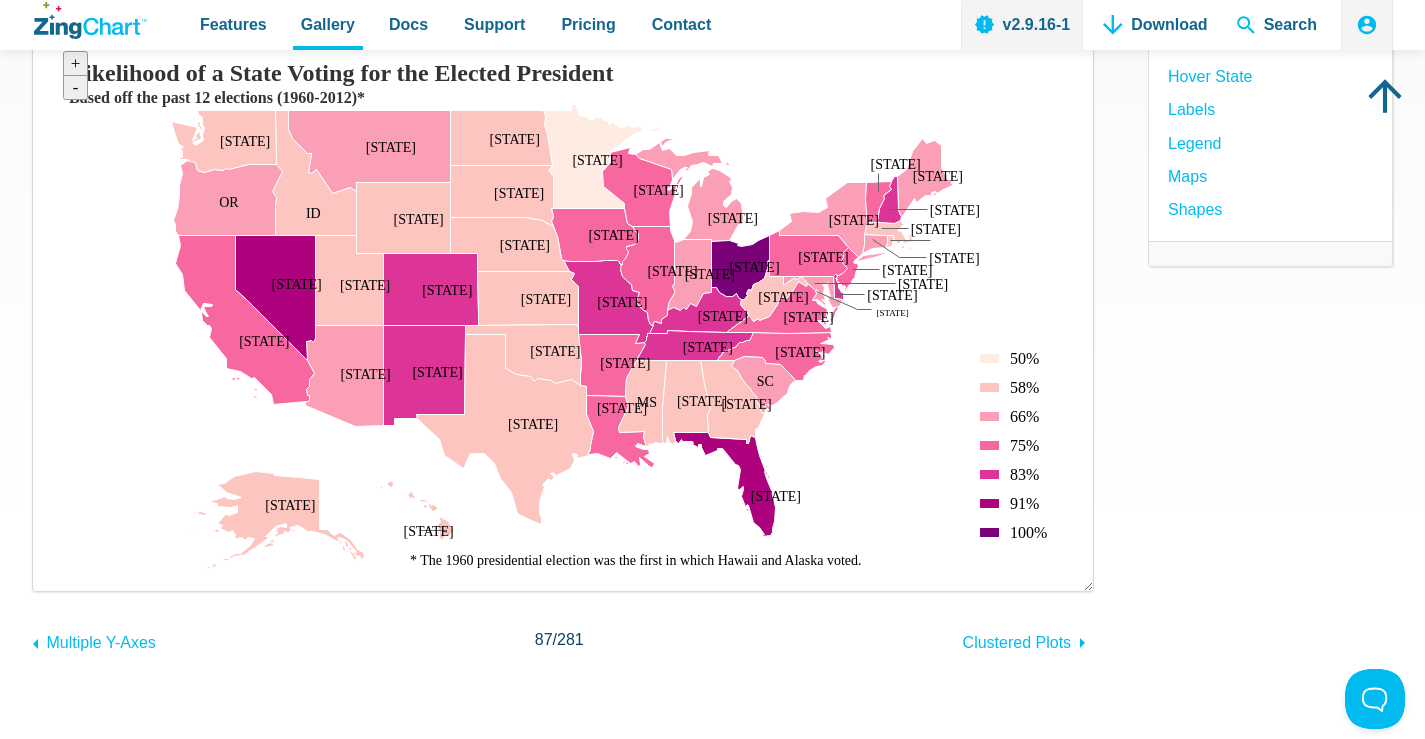 click at bounding box center [53, 571] 